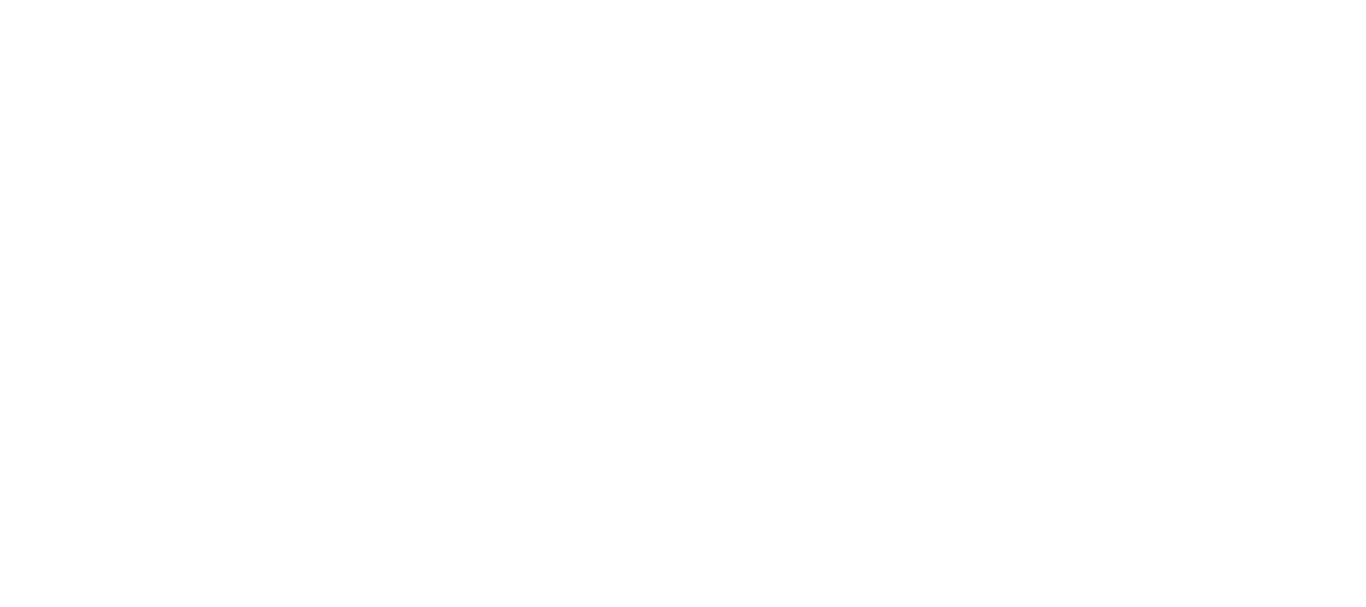 scroll, scrollTop: 0, scrollLeft: 0, axis: both 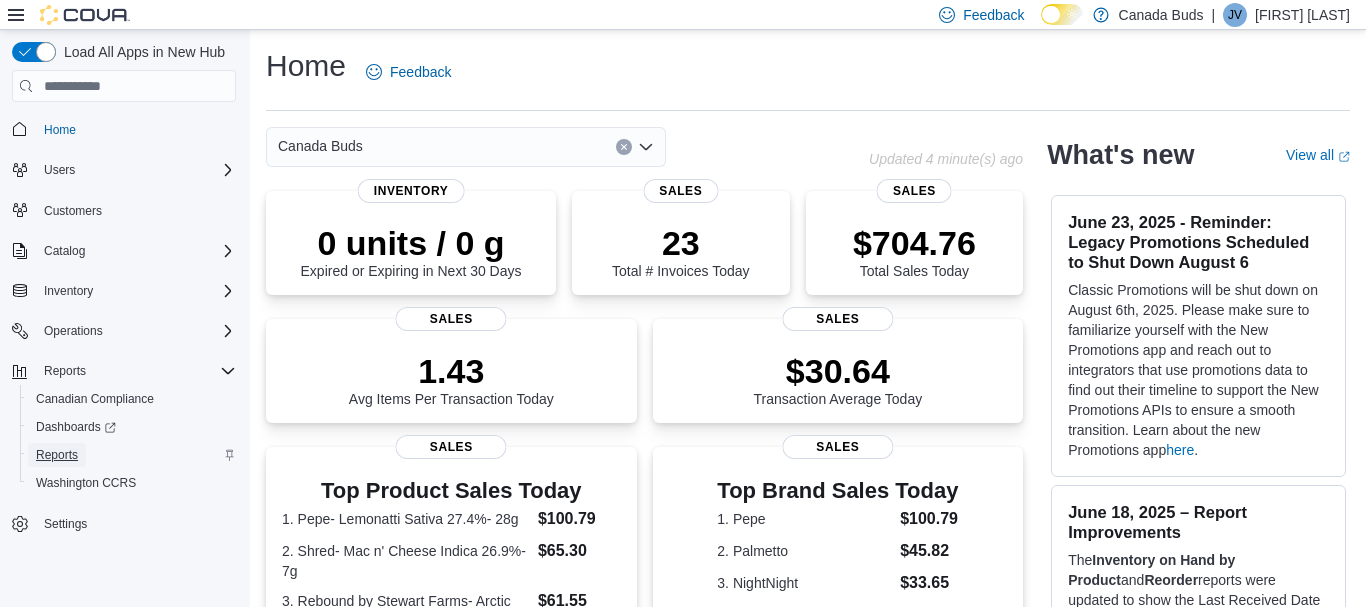 click on "Reports" at bounding box center (132, 455) 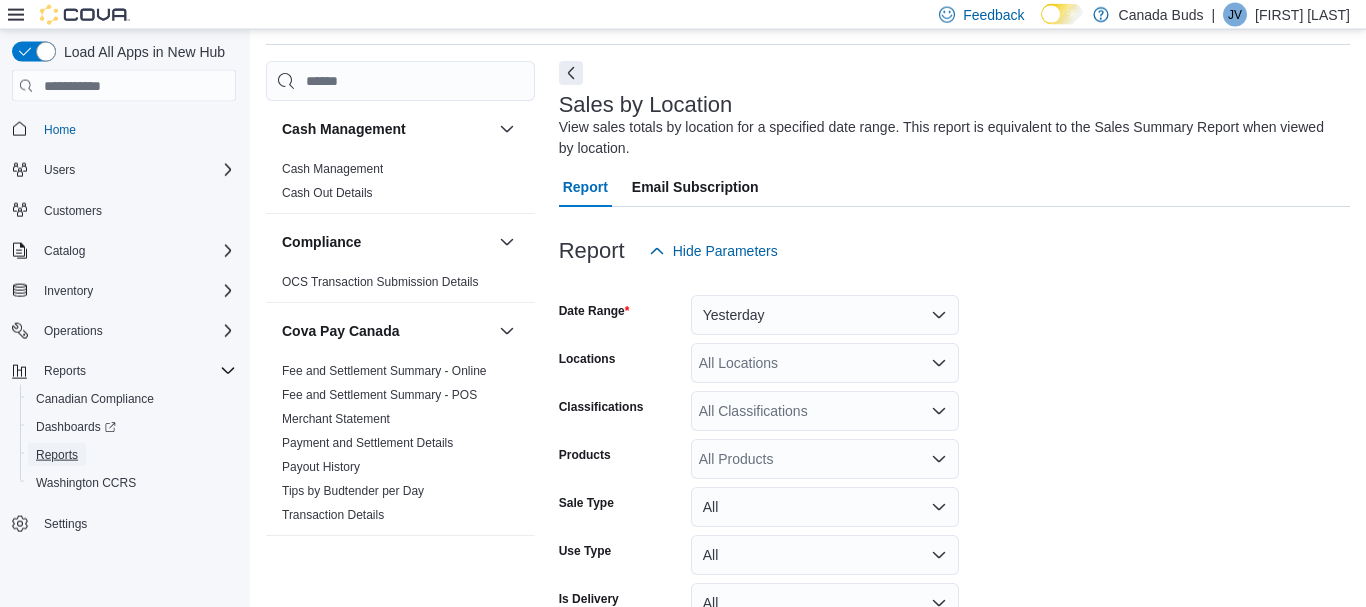 scroll, scrollTop: 67, scrollLeft: 0, axis: vertical 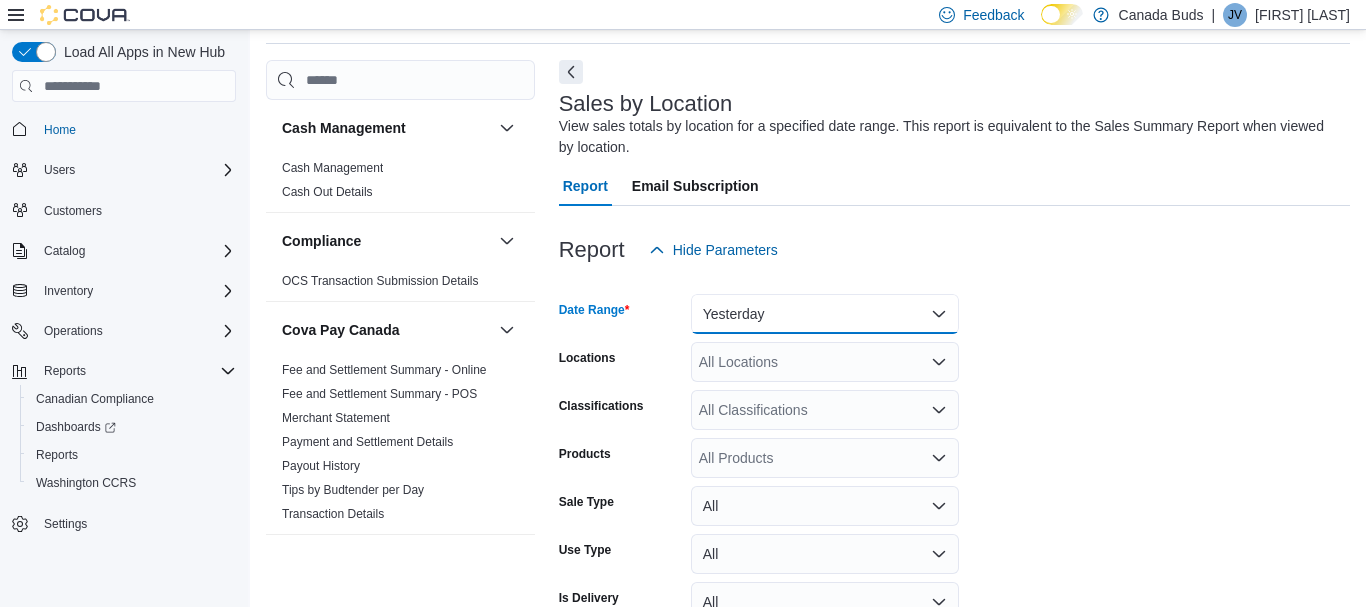 click on "Yesterday" at bounding box center [825, 314] 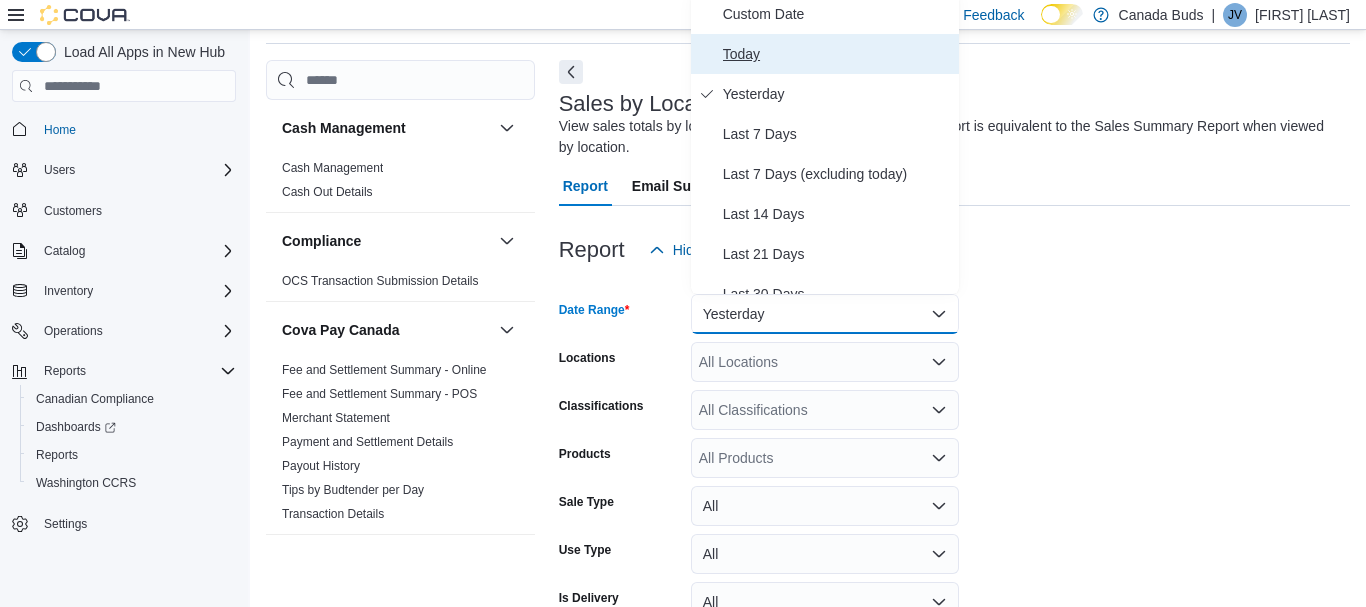click on "Today" at bounding box center (837, 54) 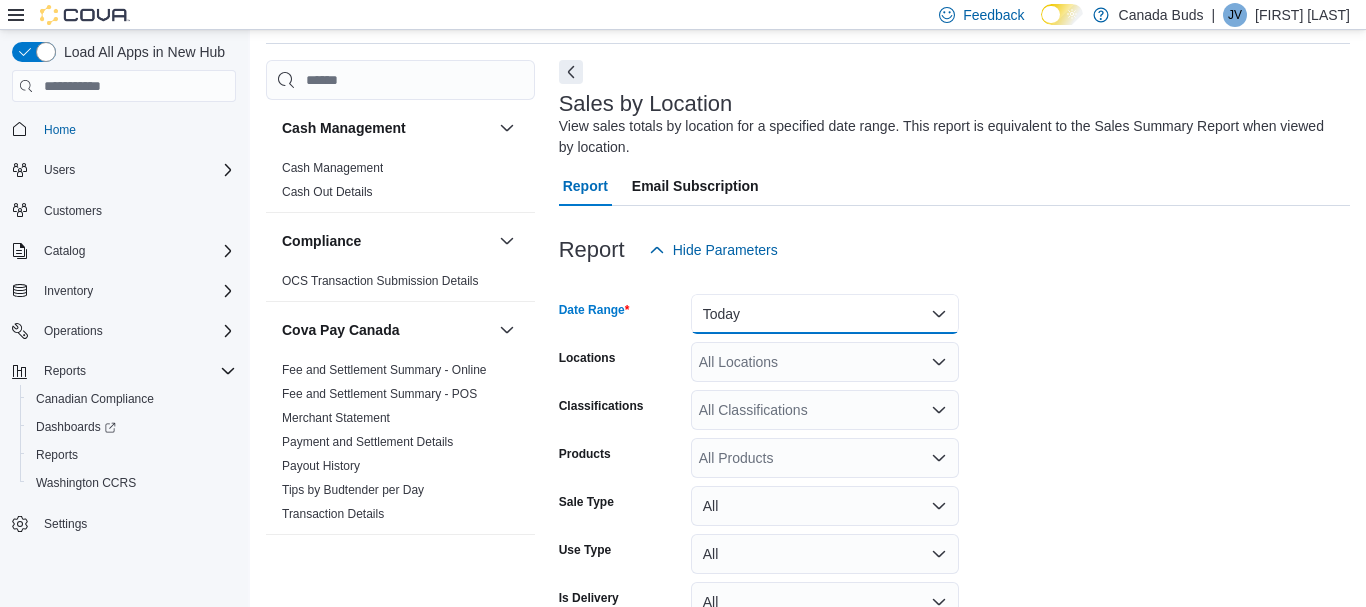 scroll, scrollTop: 178, scrollLeft: 0, axis: vertical 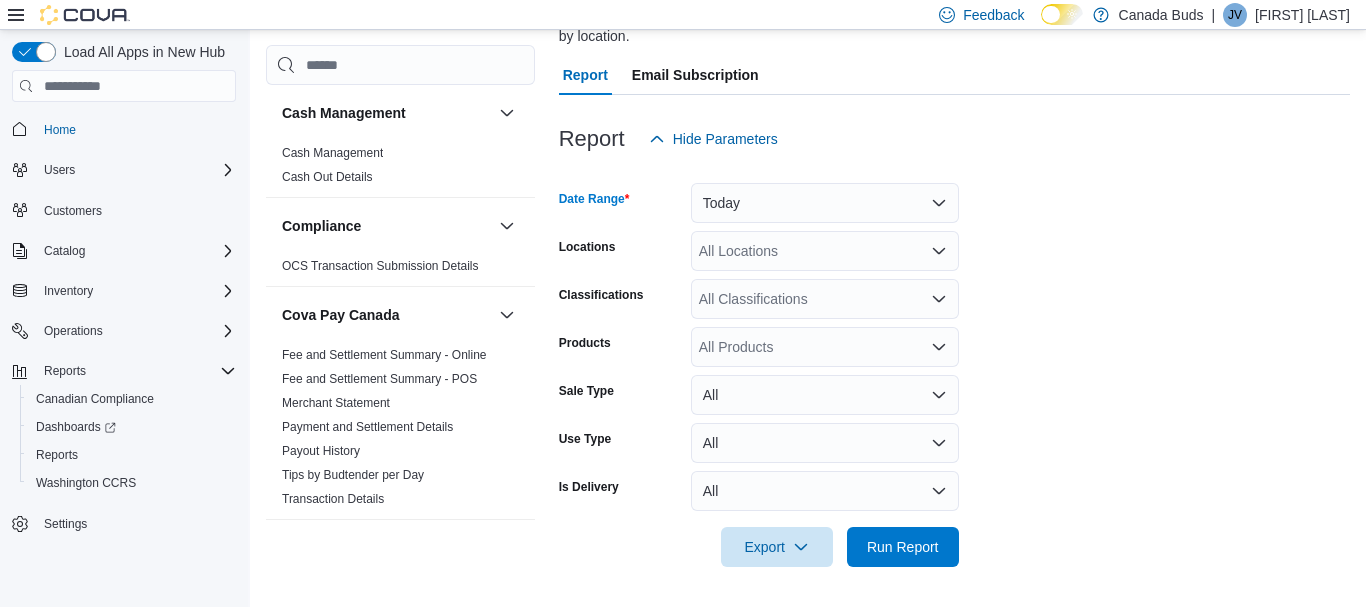 click at bounding box center (954, 579) 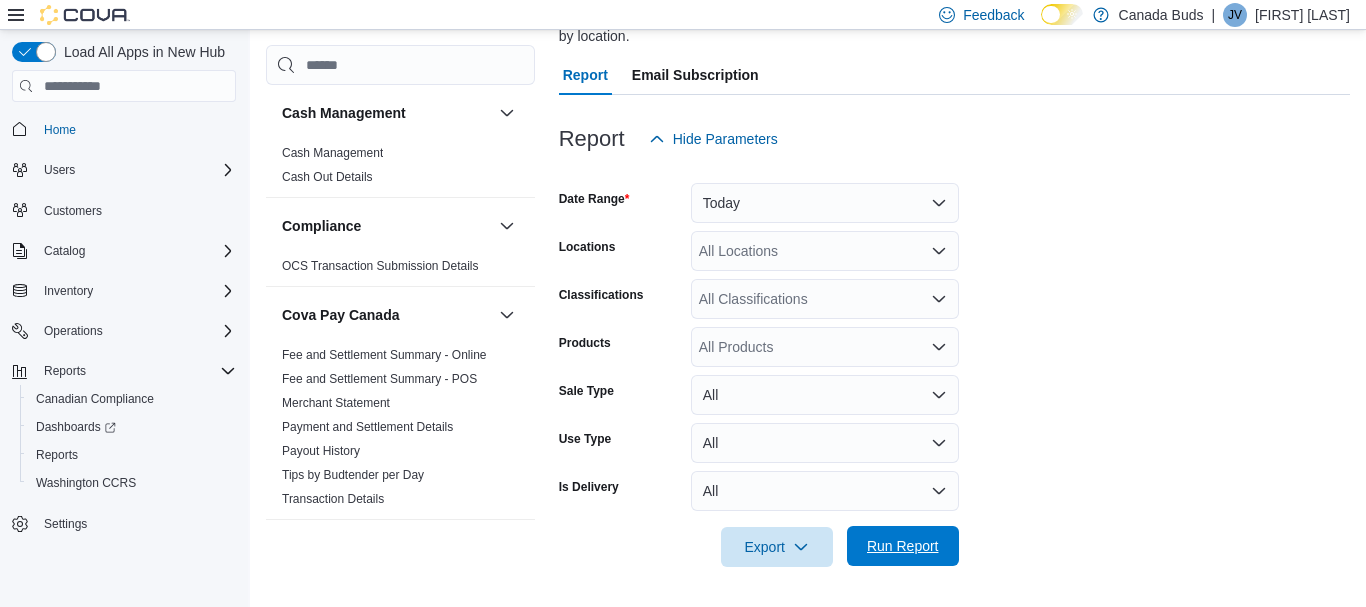 click on "Run Report" at bounding box center (903, 546) 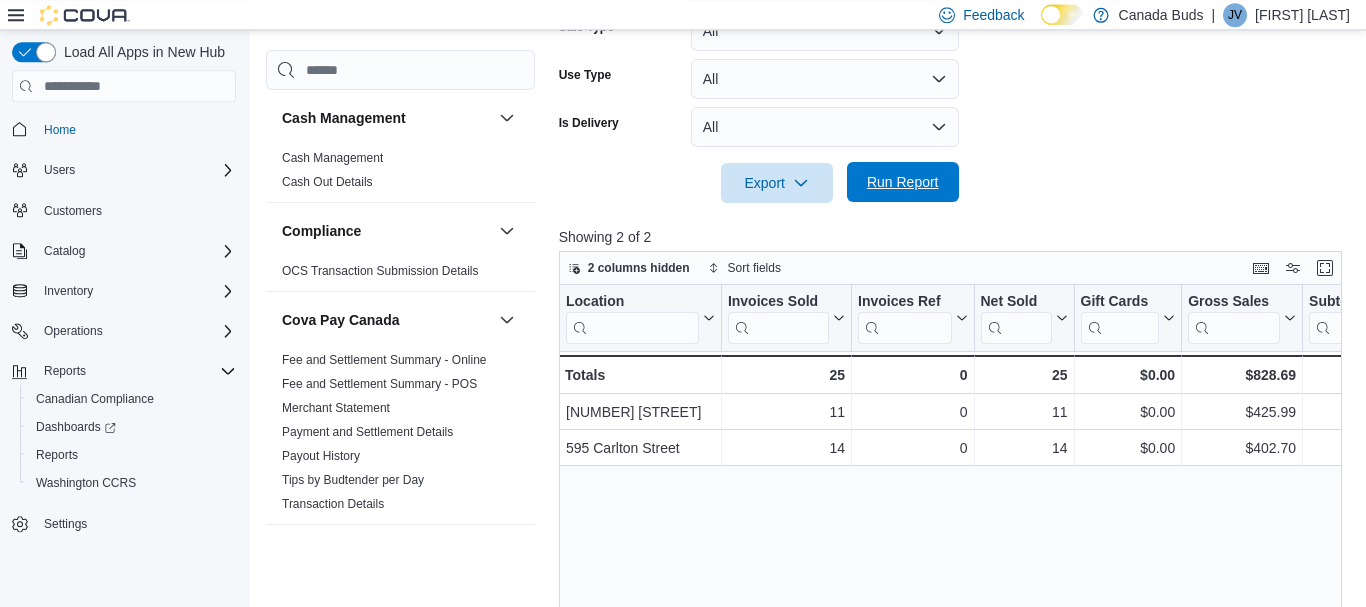 scroll, scrollTop: 592, scrollLeft: 0, axis: vertical 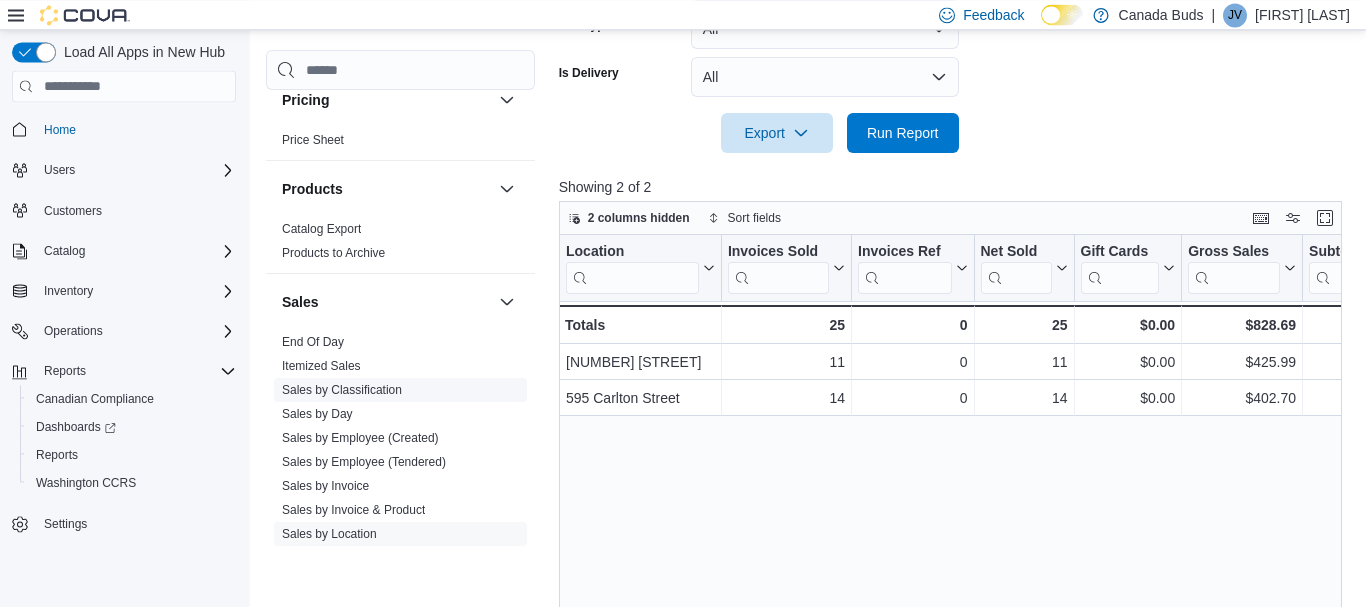 click on "Sales by Classification" at bounding box center (342, 390) 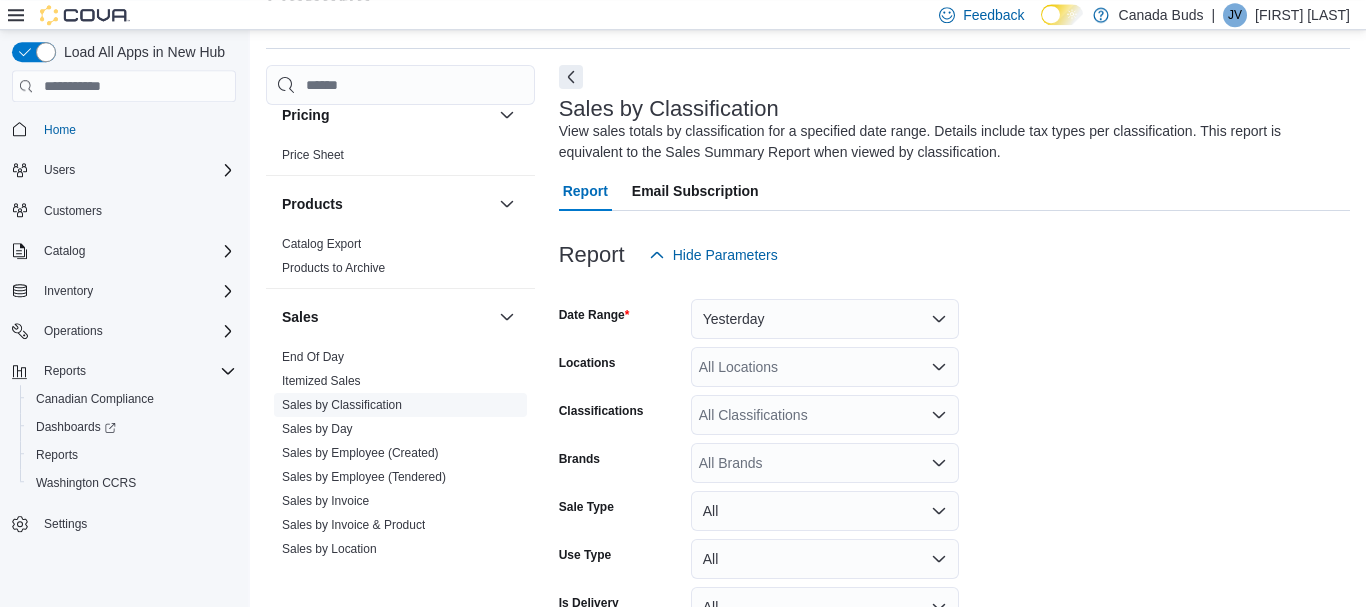 scroll, scrollTop: 67, scrollLeft: 0, axis: vertical 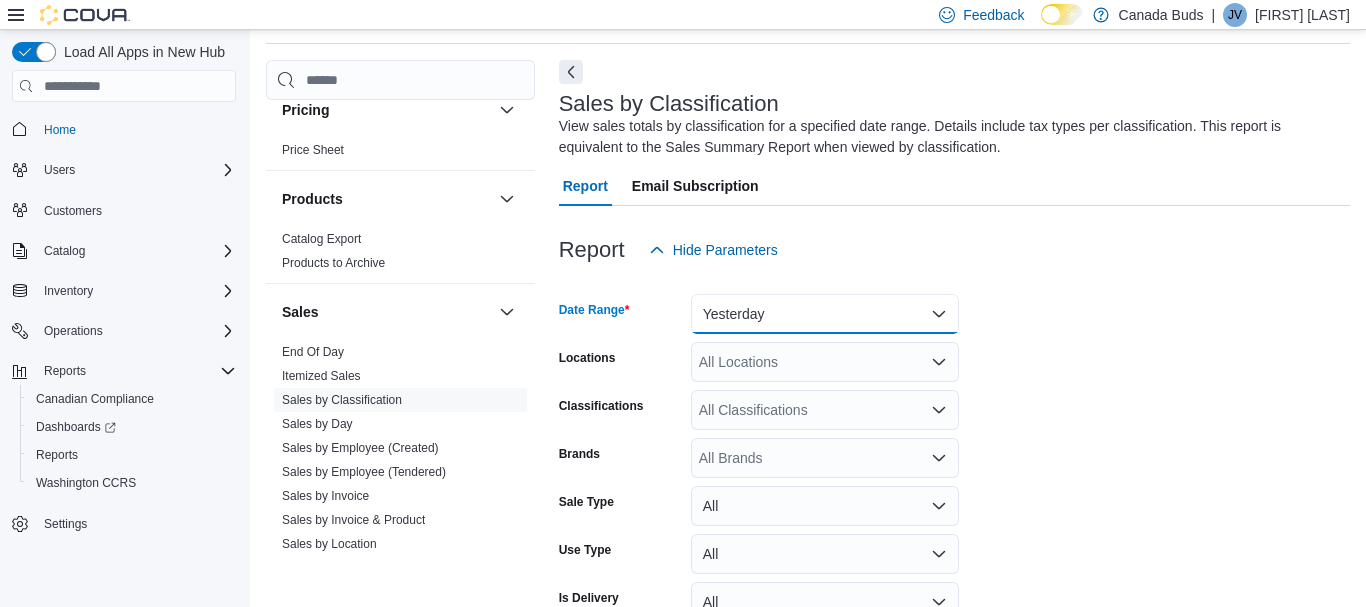 click on "Yesterday" at bounding box center [825, 314] 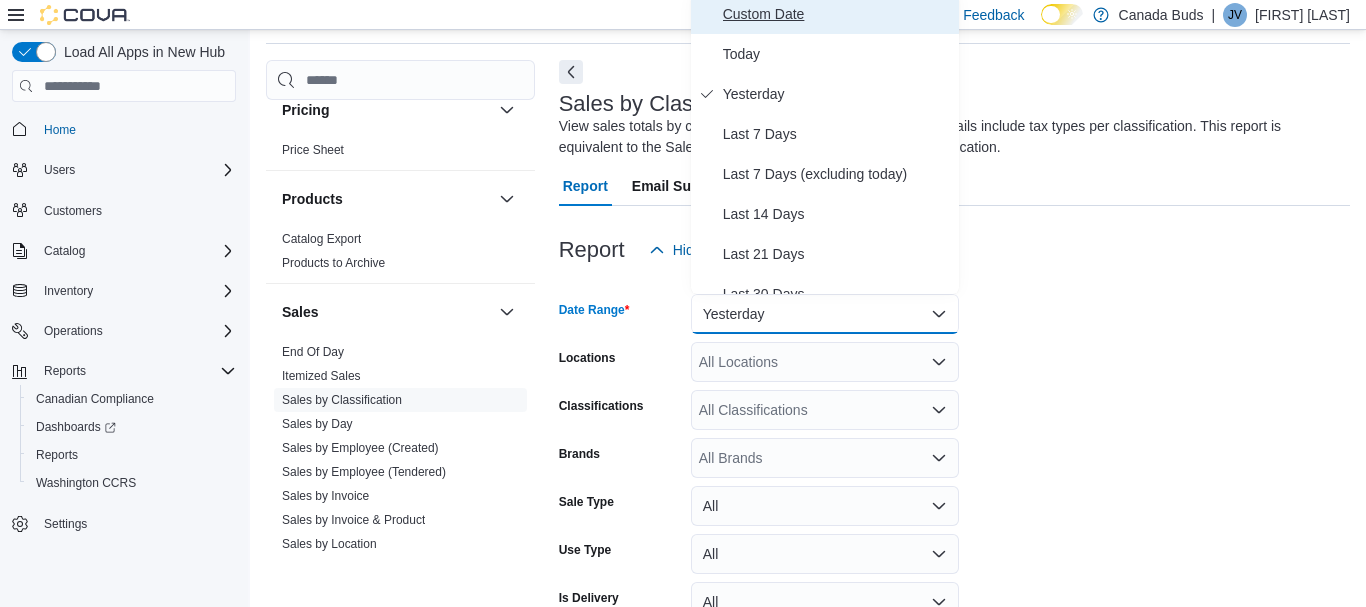 click on "Custom Date" at bounding box center (837, 14) 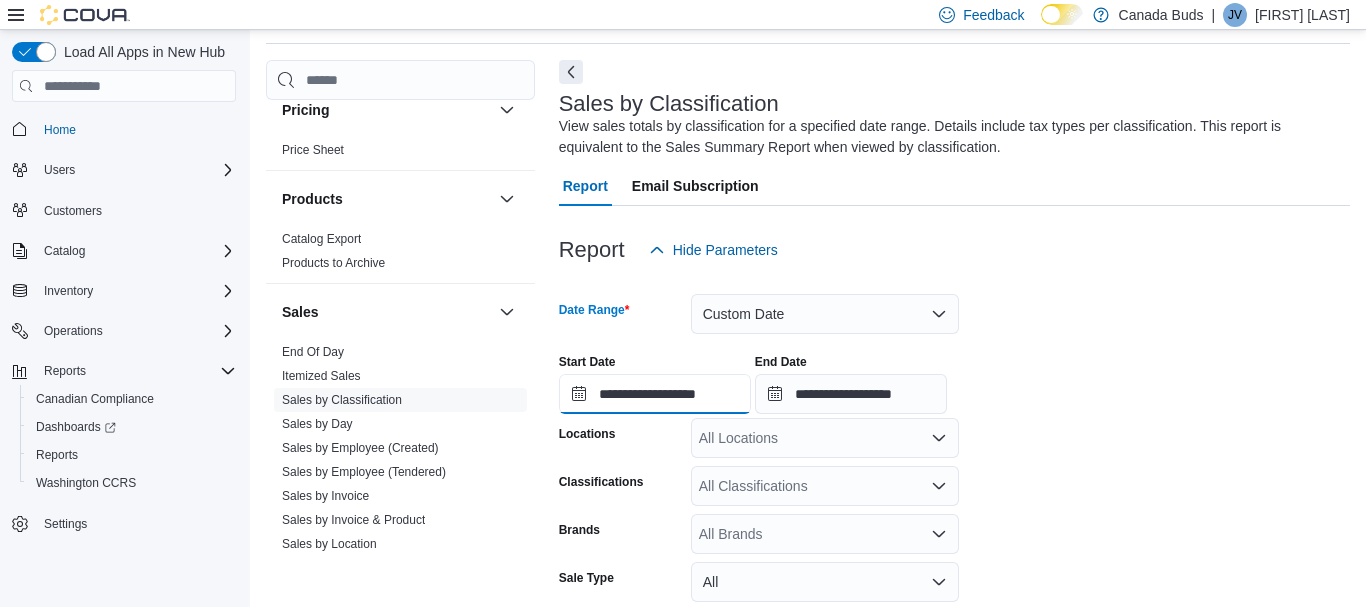 click on "**********" at bounding box center (655, 394) 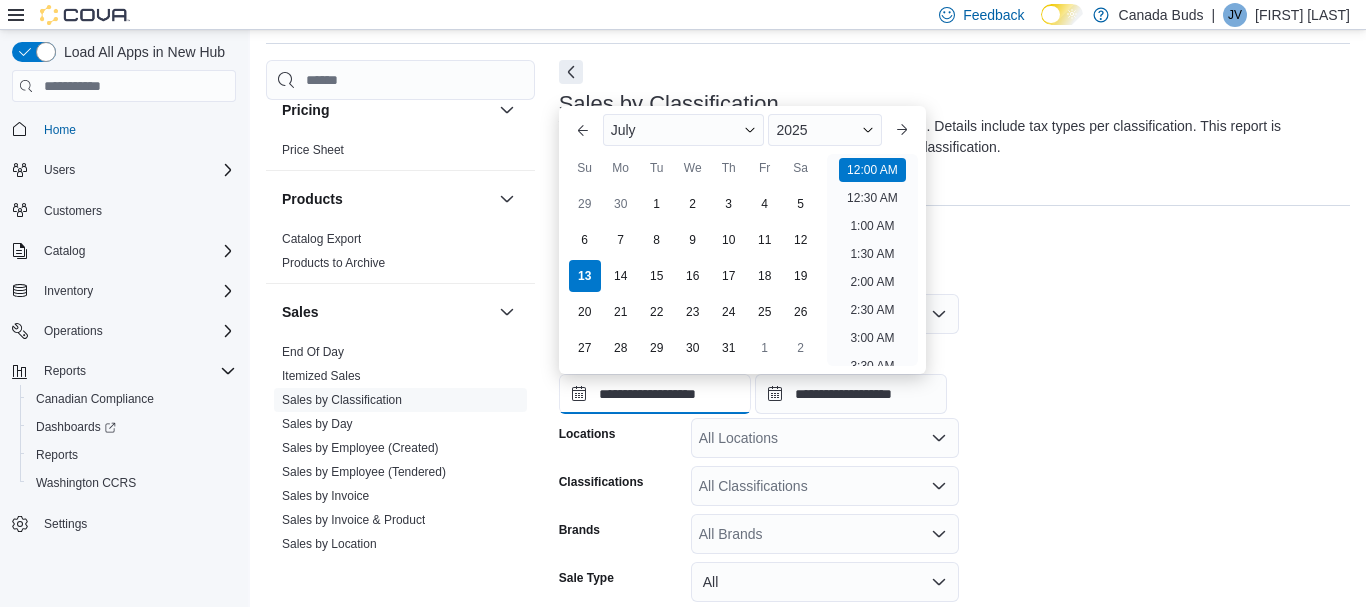 scroll, scrollTop: 62, scrollLeft: 0, axis: vertical 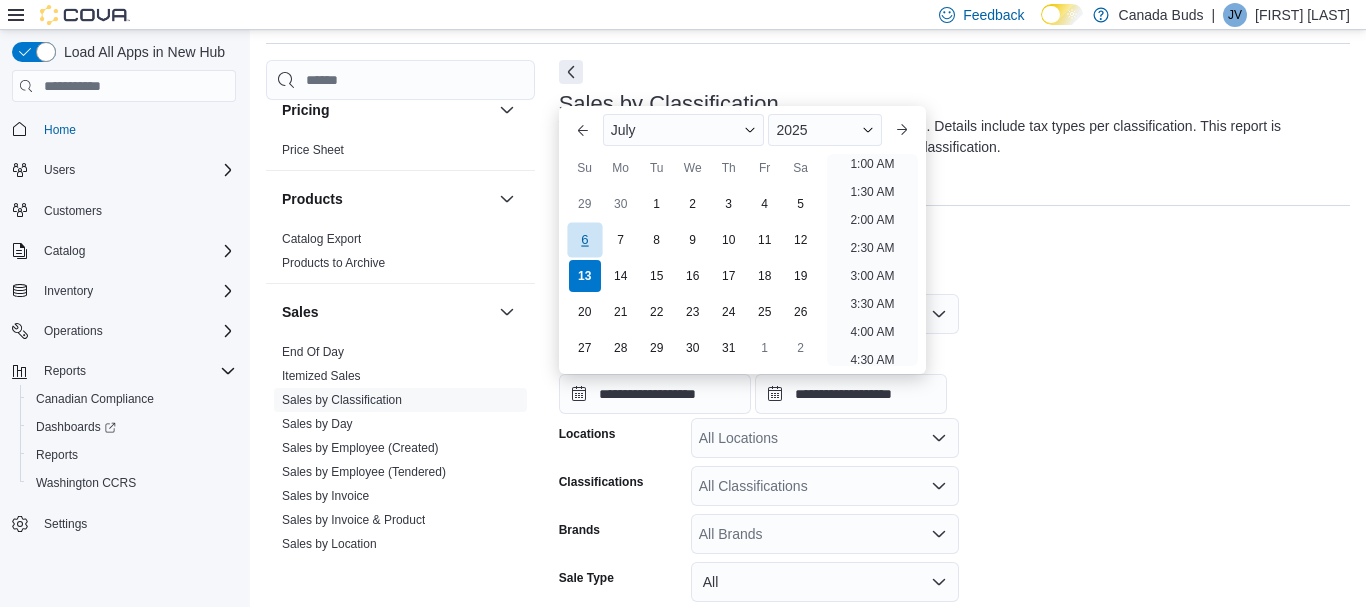 click on "6" at bounding box center (584, 240) 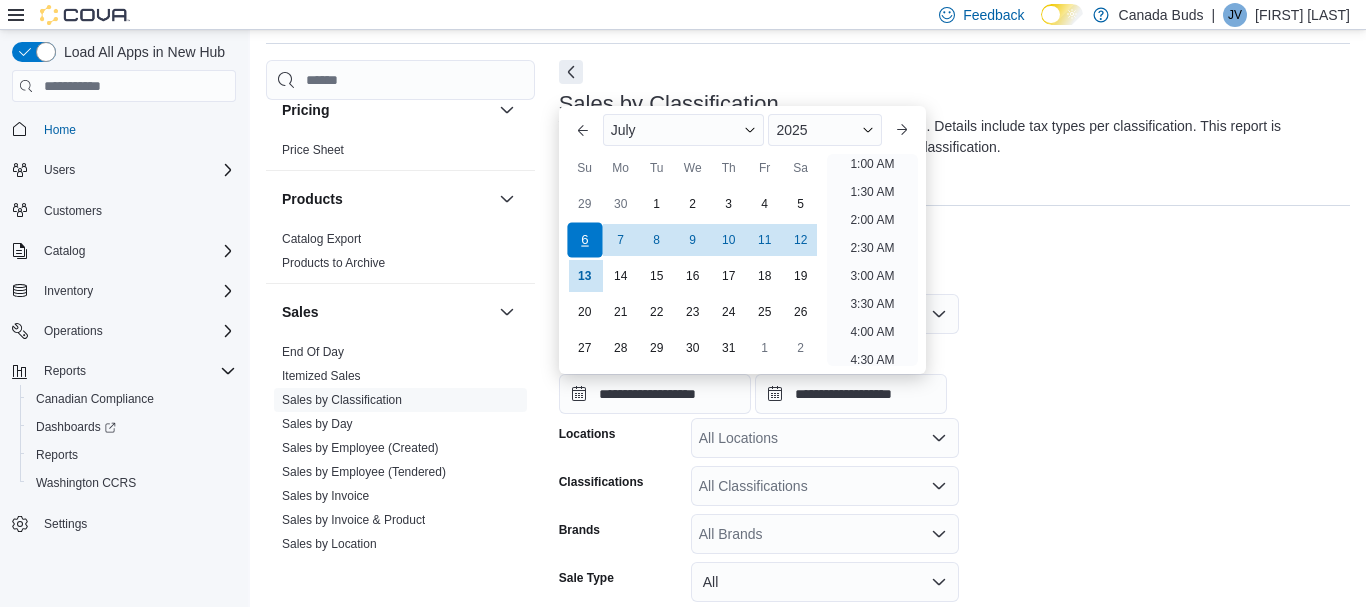 type on "**********" 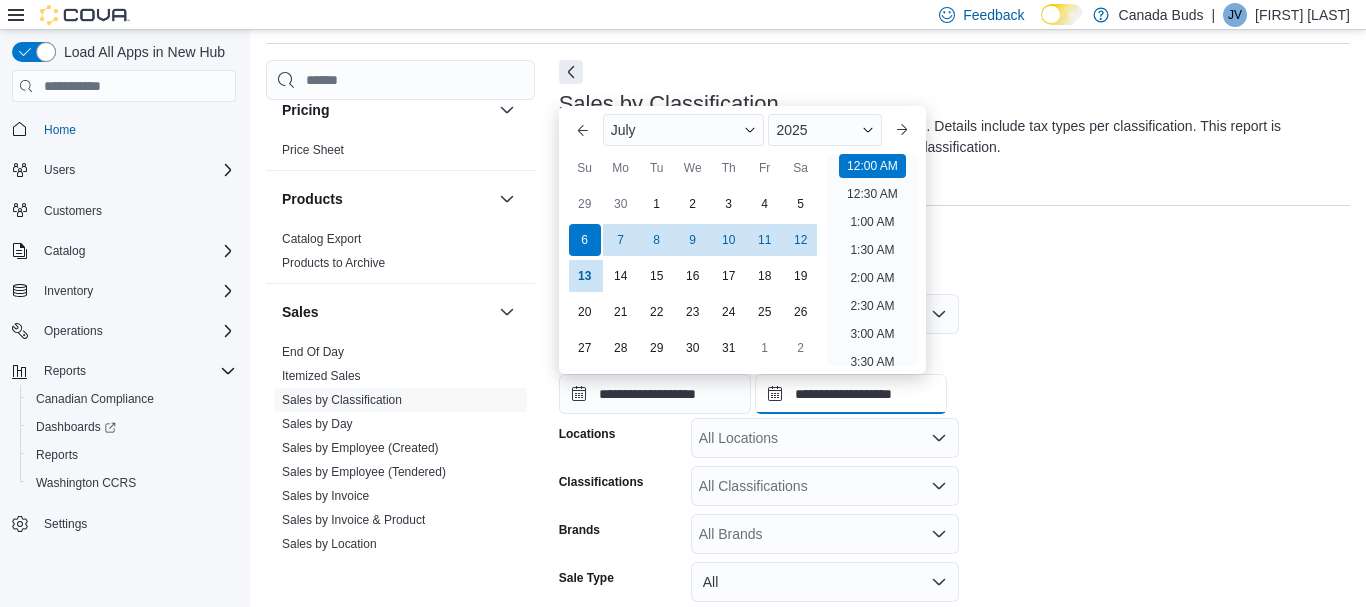 click on "**********" at bounding box center (851, 394) 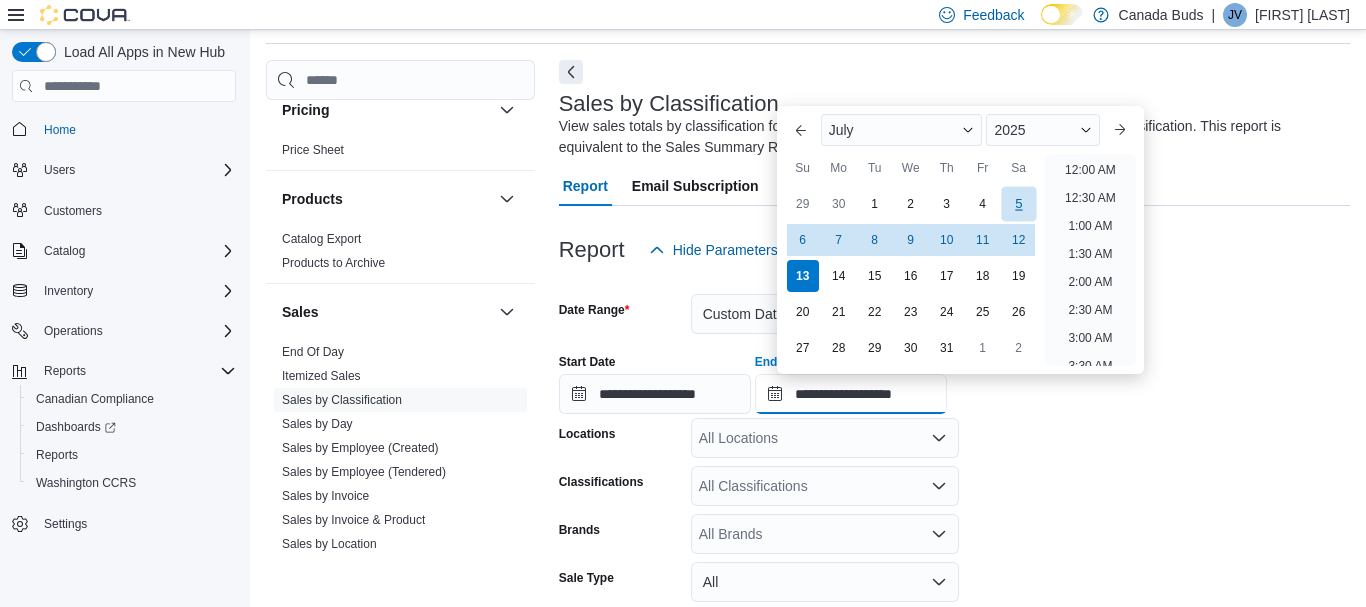 scroll, scrollTop: 1136, scrollLeft: 0, axis: vertical 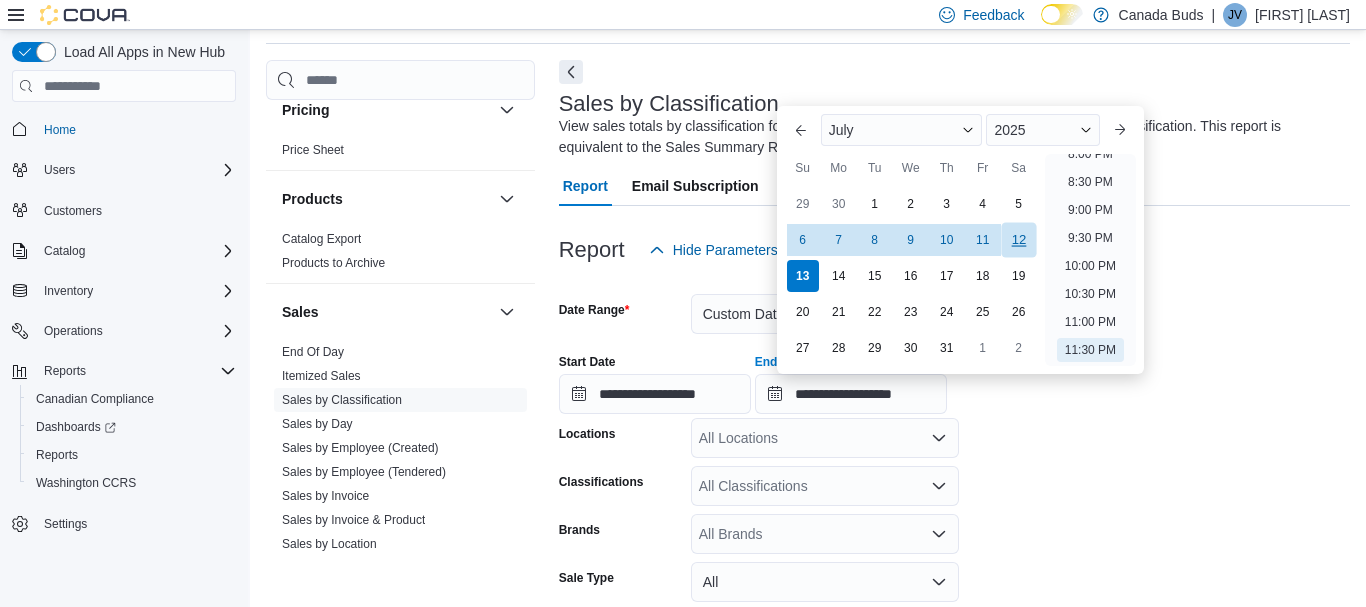 click on "12" at bounding box center (1018, 240) 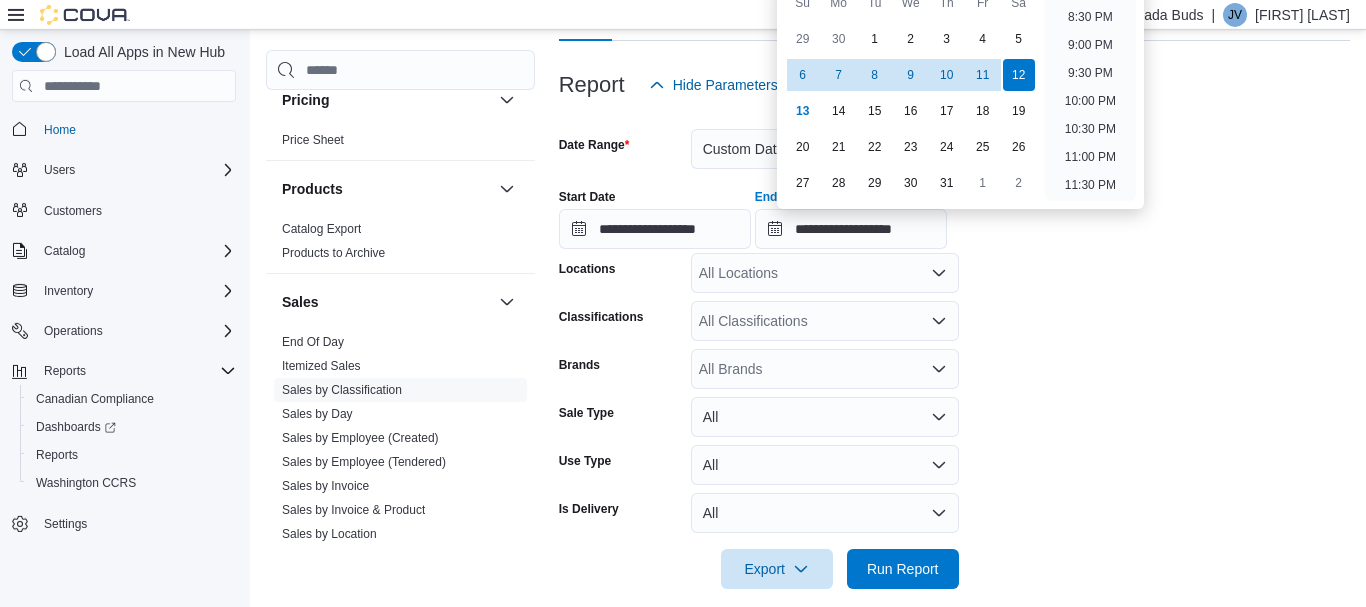 scroll, scrollTop: 254, scrollLeft: 0, axis: vertical 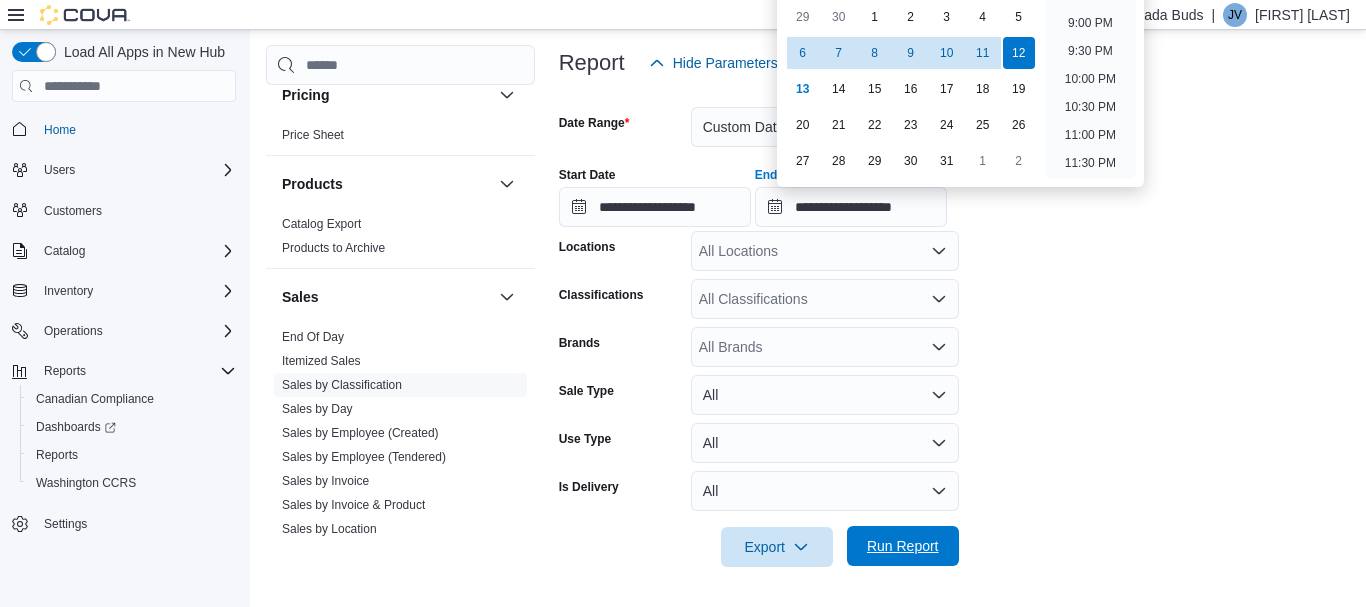 click on "Run Report" at bounding box center (903, 546) 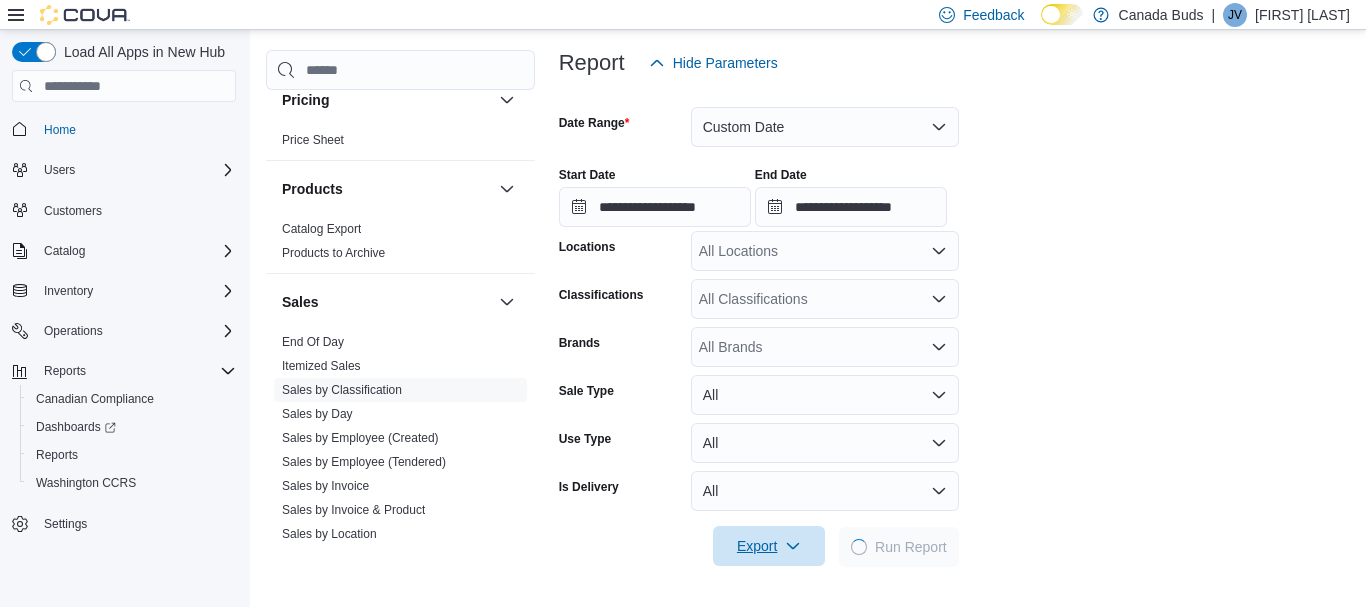 click on "Export" at bounding box center [769, 546] 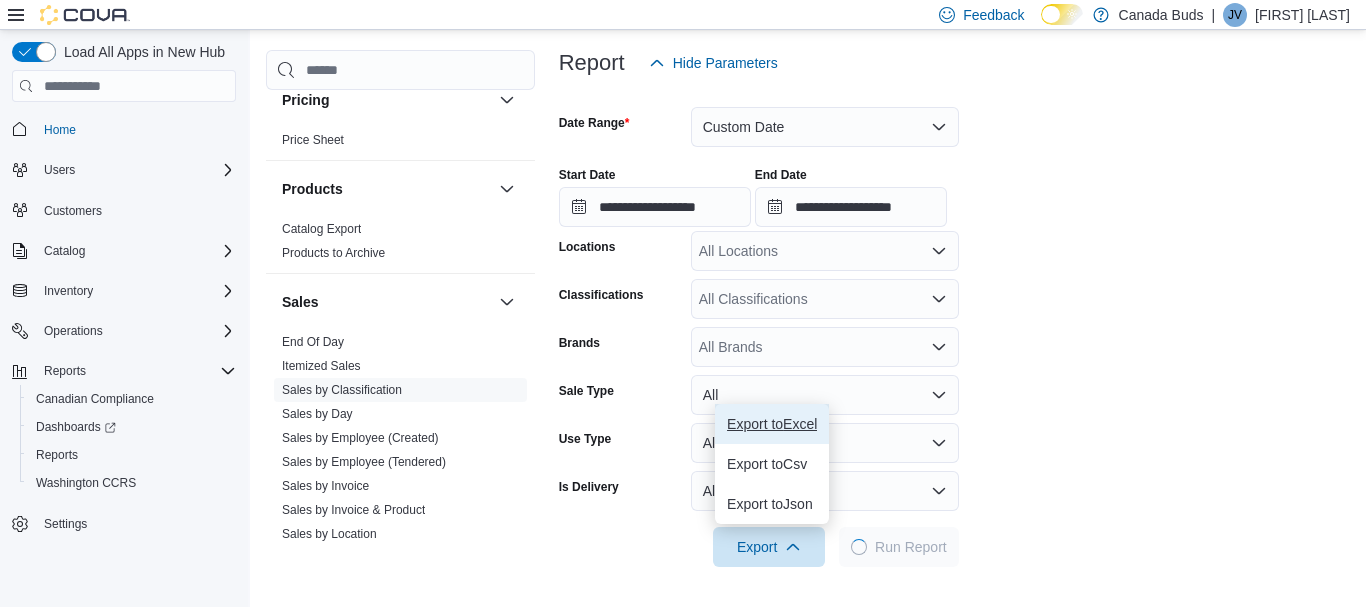 click on "Export to  Excel" at bounding box center (772, 424) 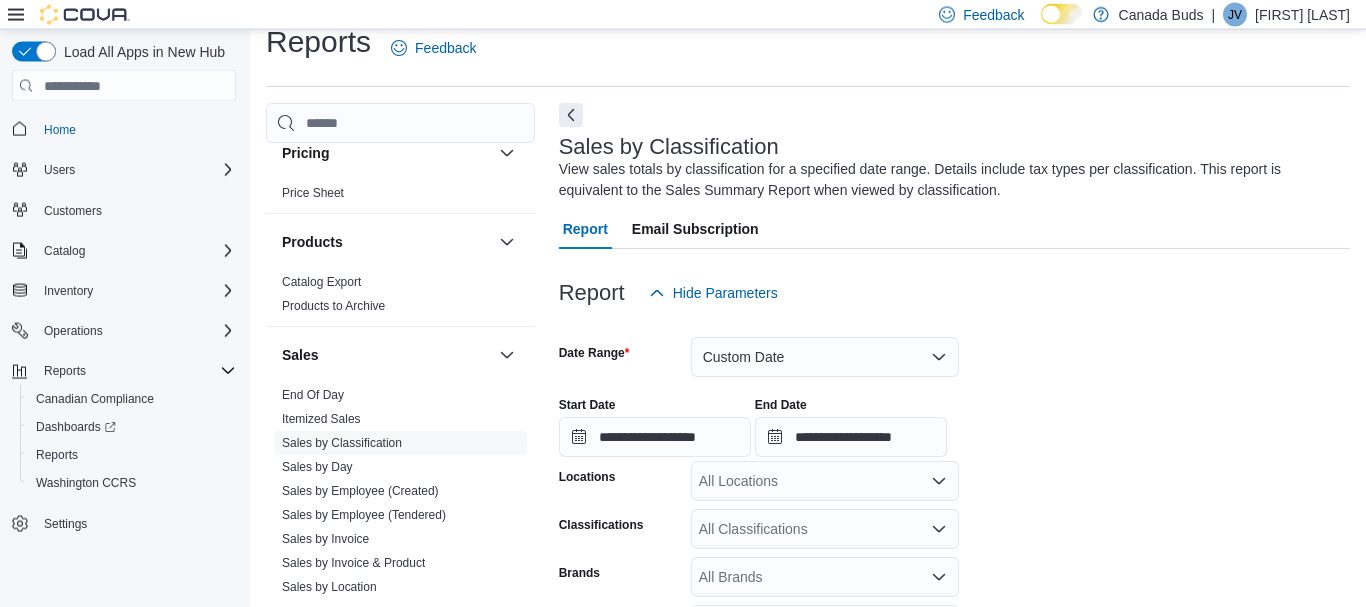 scroll, scrollTop: 0, scrollLeft: 0, axis: both 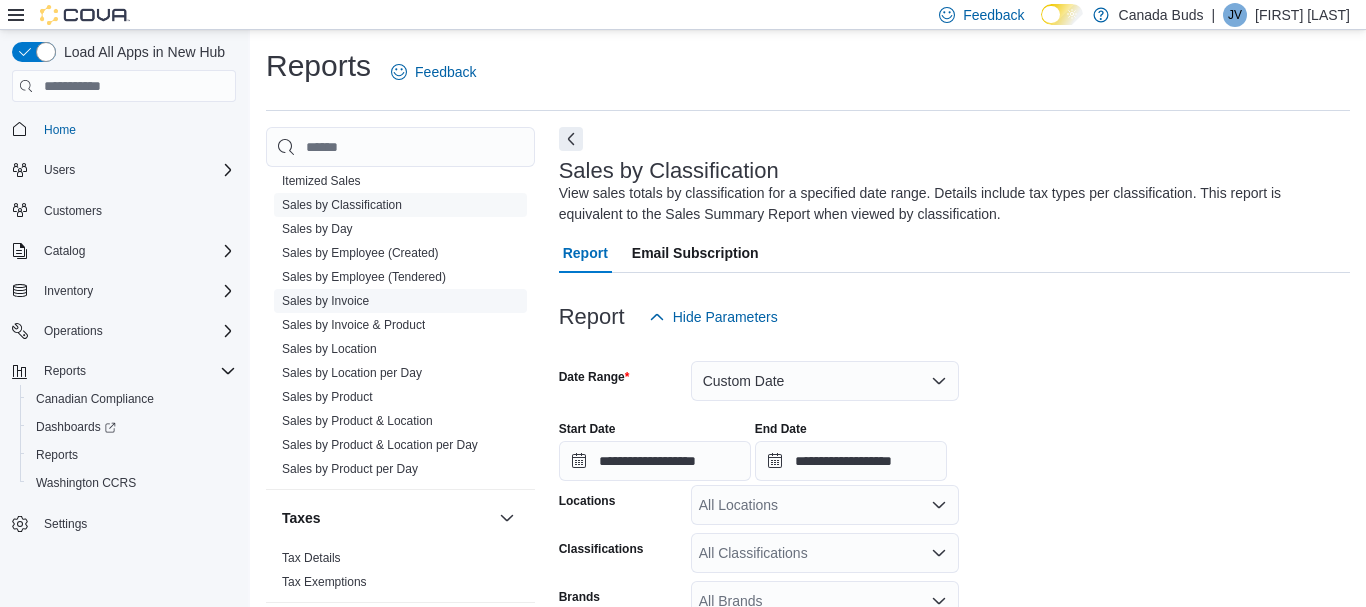 click on "Sales by Invoice" at bounding box center [325, 301] 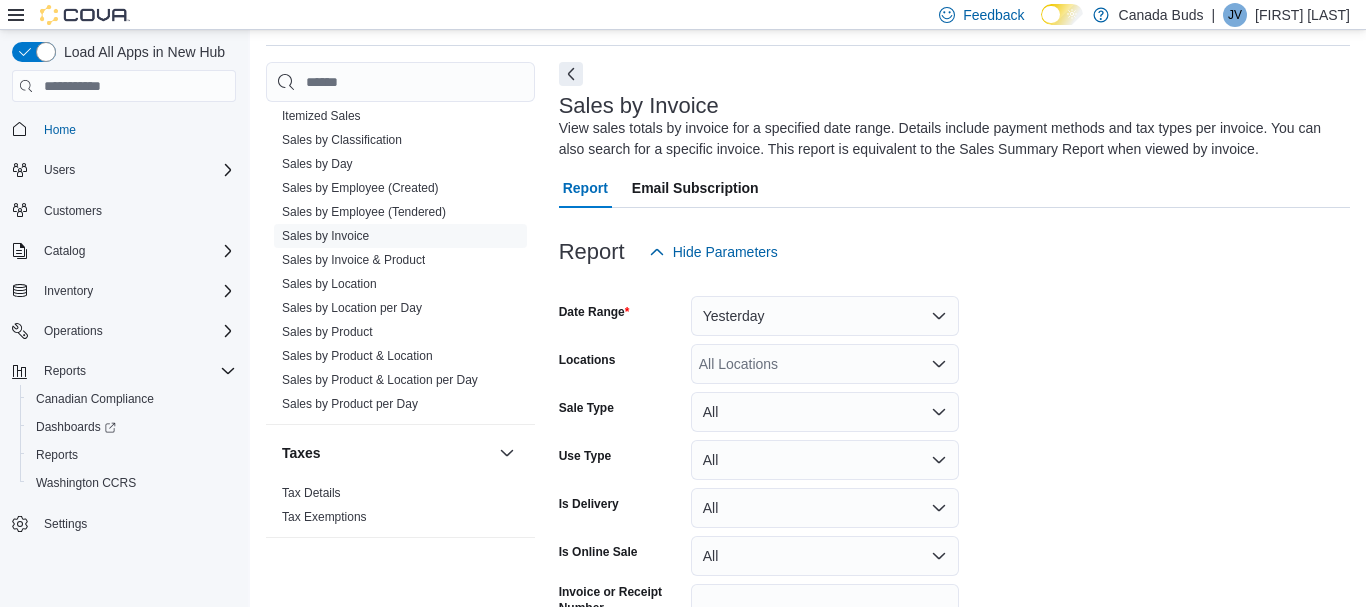 scroll, scrollTop: 67, scrollLeft: 0, axis: vertical 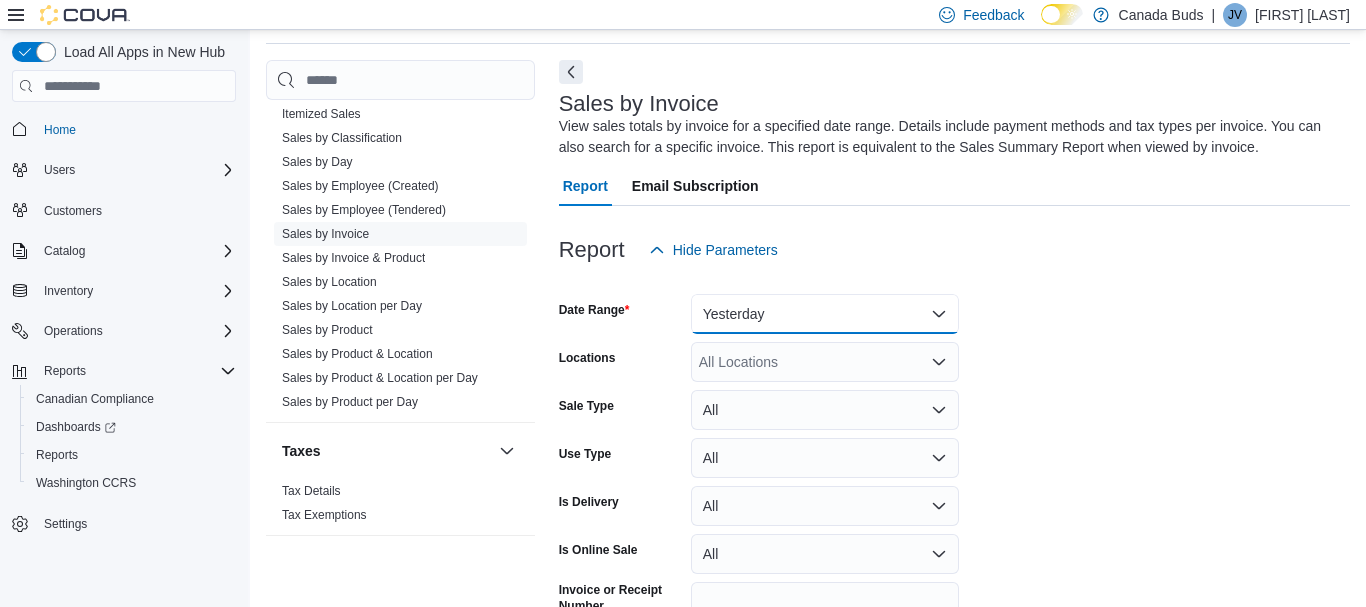 click on "Yesterday" at bounding box center (825, 314) 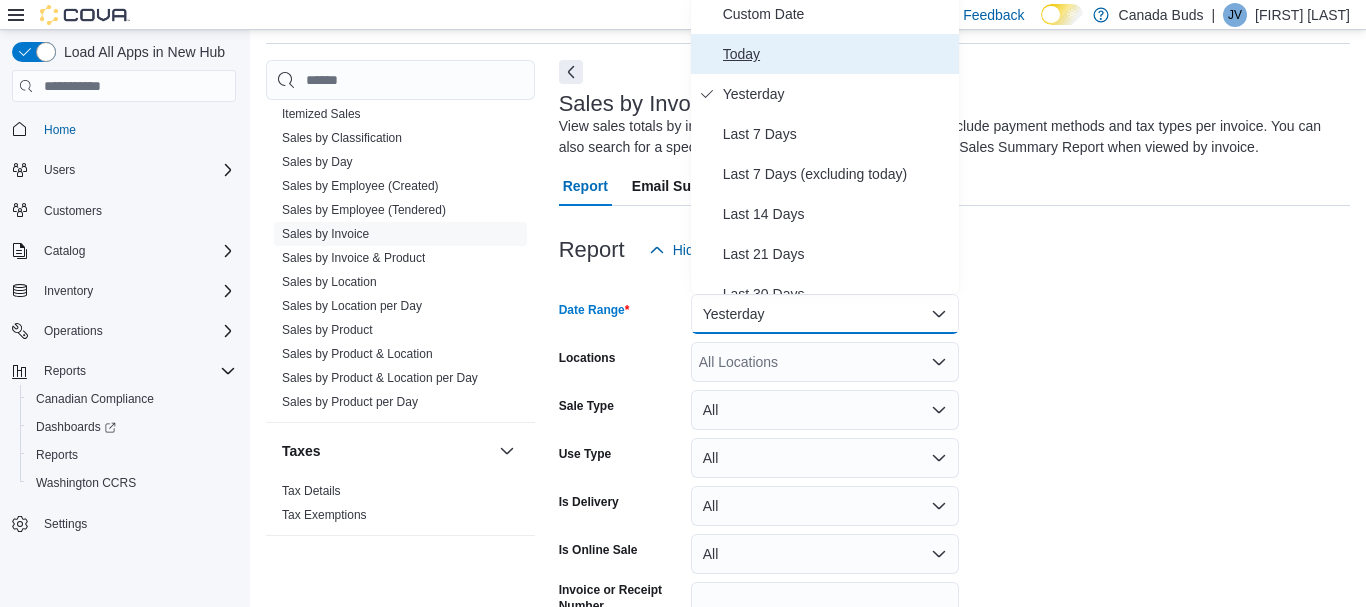 click on "Today" at bounding box center [825, 54] 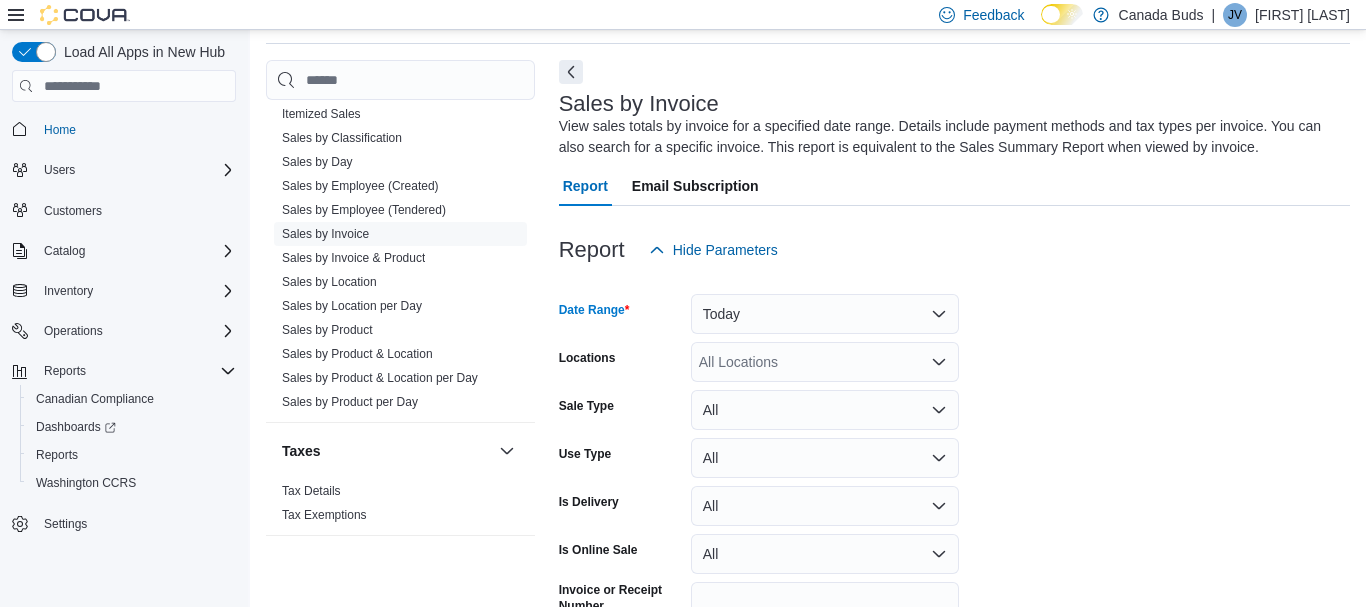click on "All Locations" at bounding box center (825, 362) 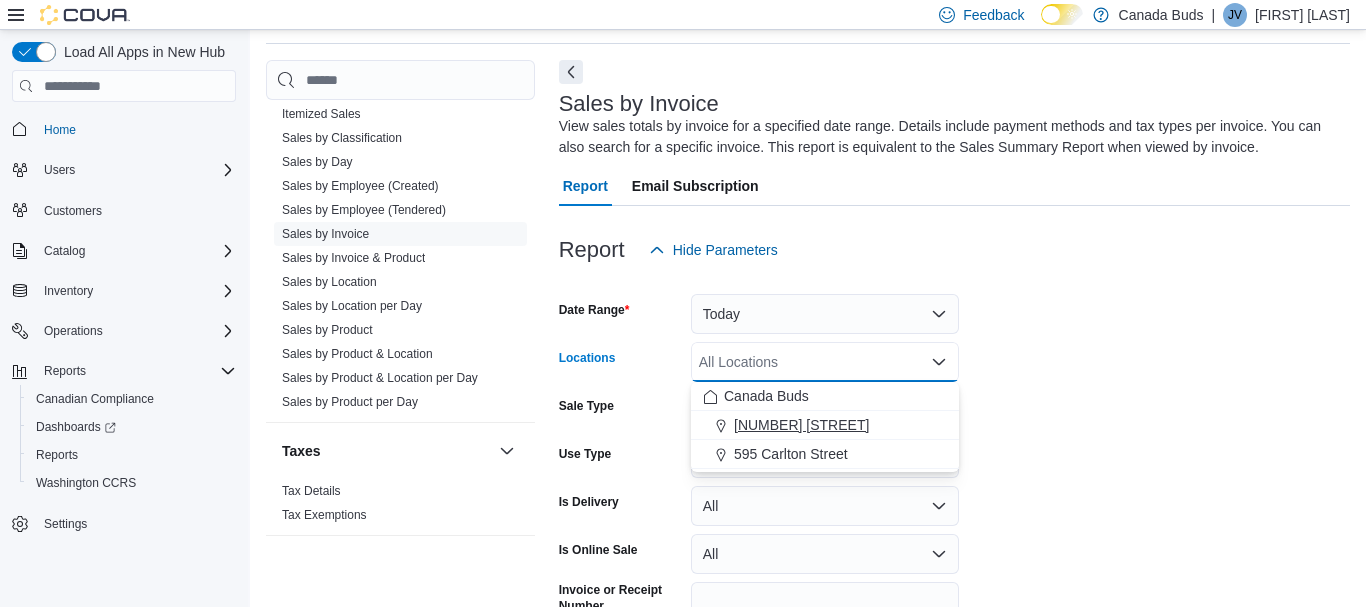 click on "[NUMBER] [STREET]" at bounding box center [801, 425] 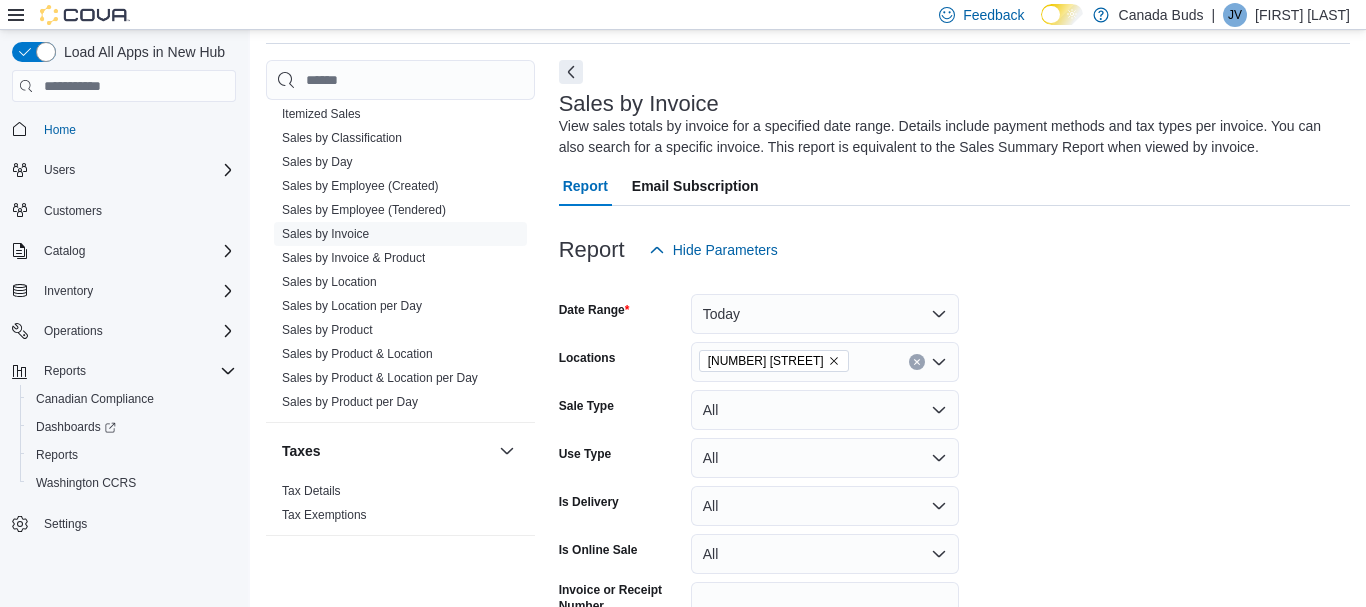 click on "Date Range Today Locations [NUMBER] [STREET] Sale Type All Use Type All Is Delivery All Is Online Sale All Invoice or Receipt Number Export  Run Report" at bounding box center [954, 474] 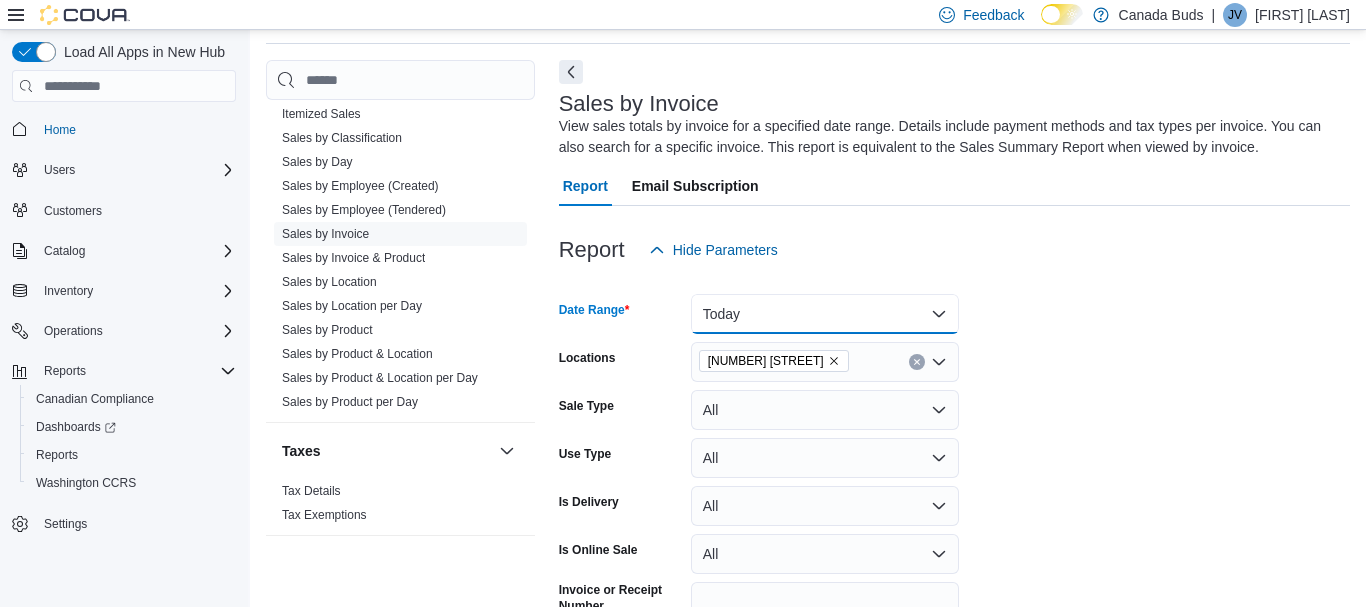 click on "Today" at bounding box center [825, 314] 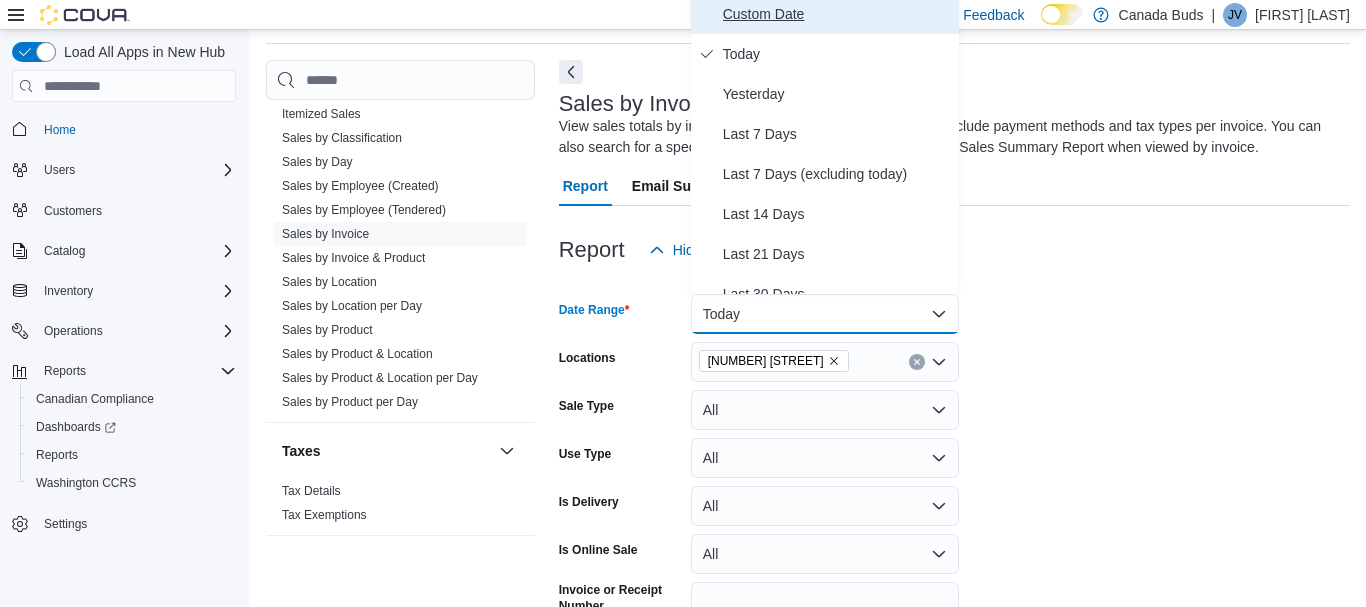 click on "Custom Date" at bounding box center (837, 14) 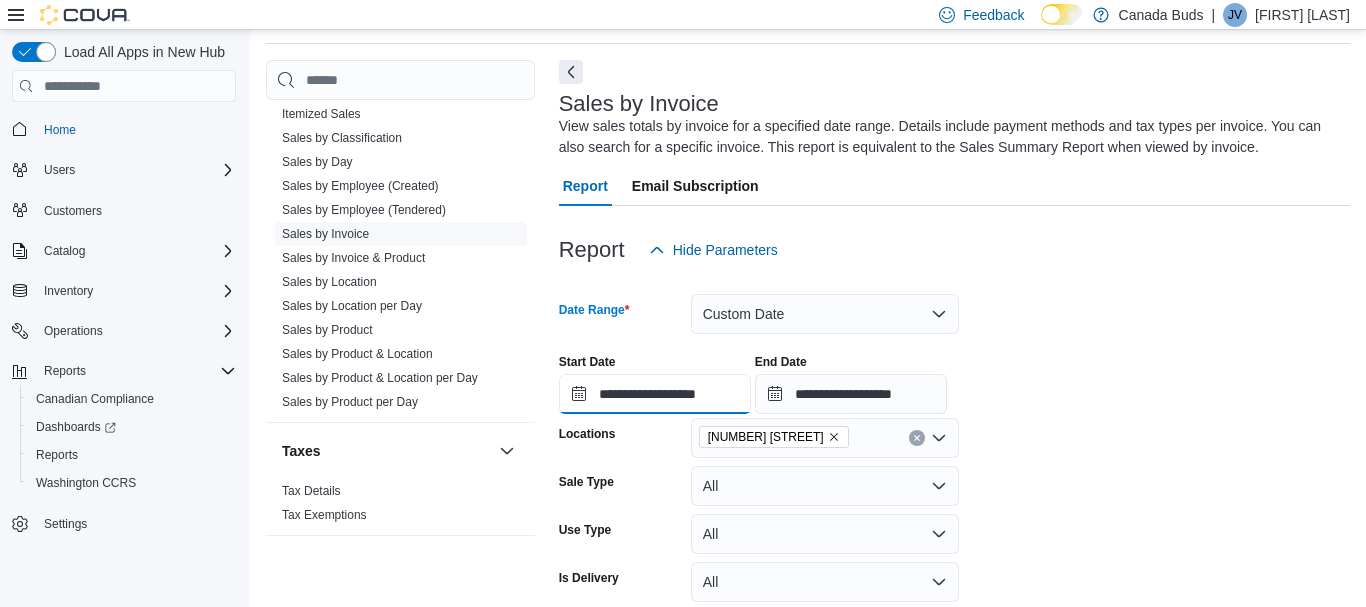 click on "**********" at bounding box center [655, 394] 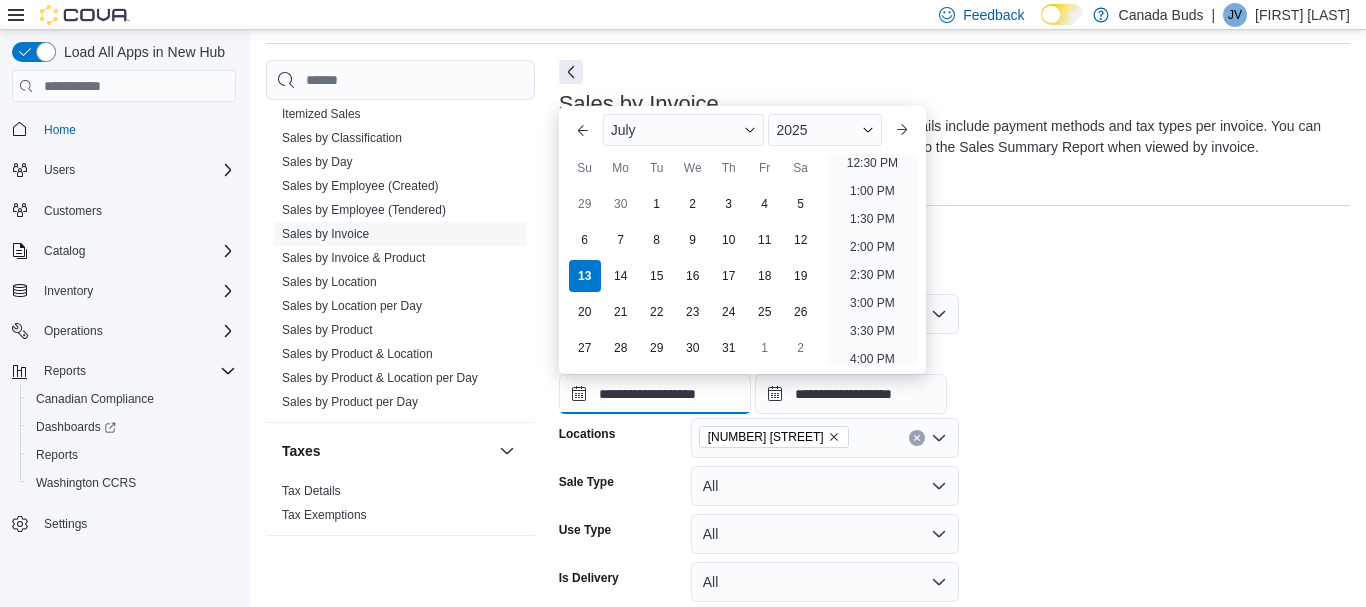 scroll, scrollTop: 708, scrollLeft: 0, axis: vertical 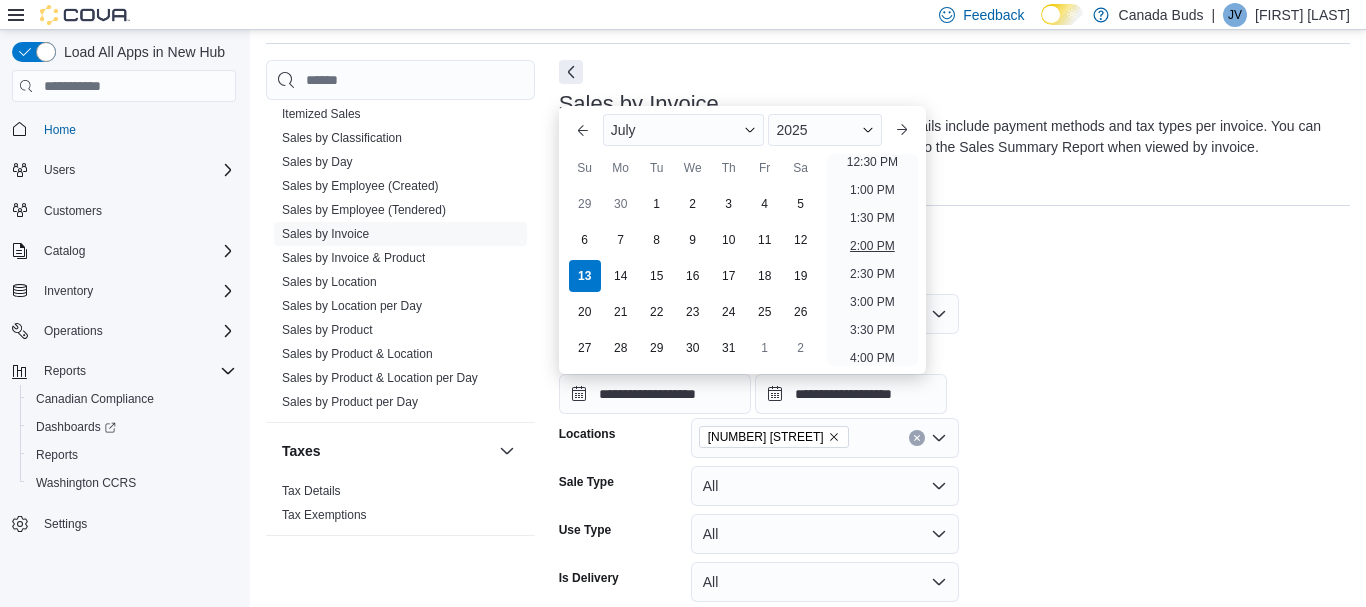 click on "2:00 PM" at bounding box center (872, 246) 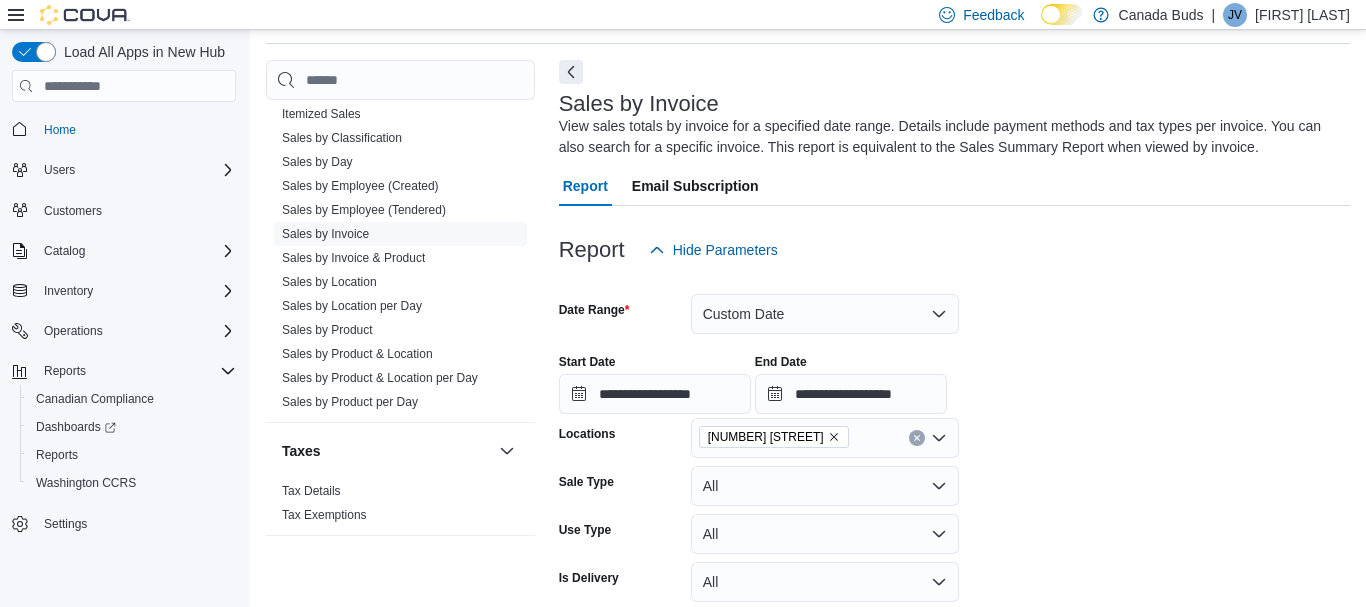 click on "**********" at bounding box center (954, 512) 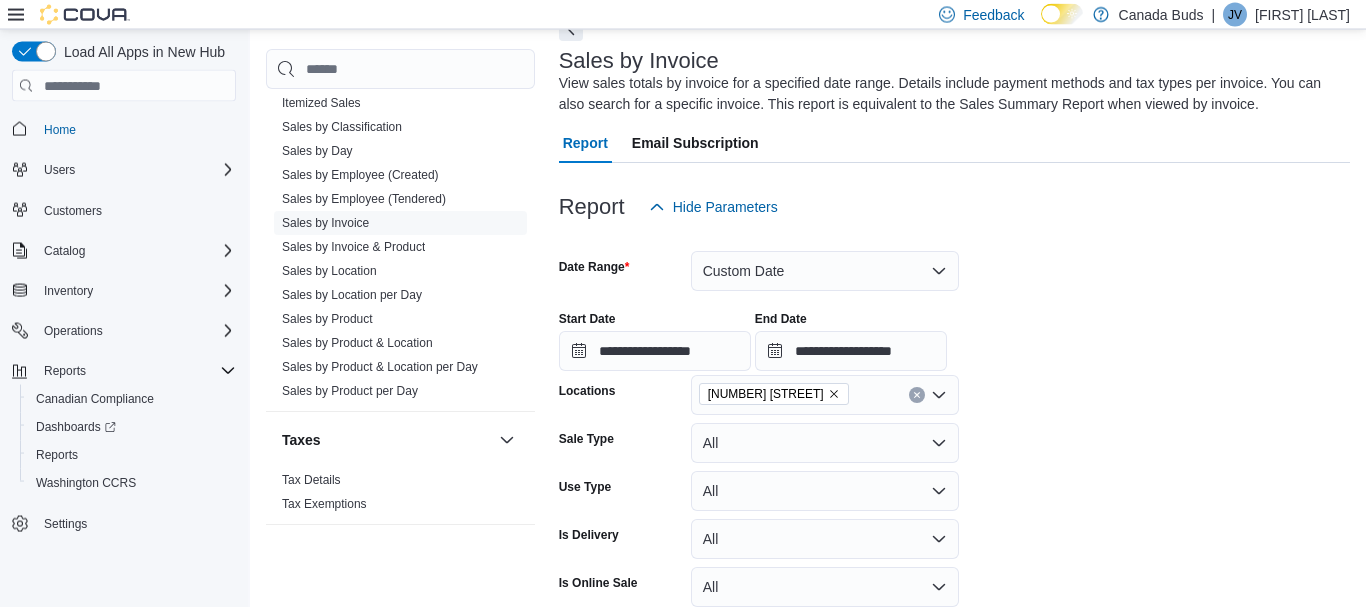 scroll, scrollTop: 254, scrollLeft: 0, axis: vertical 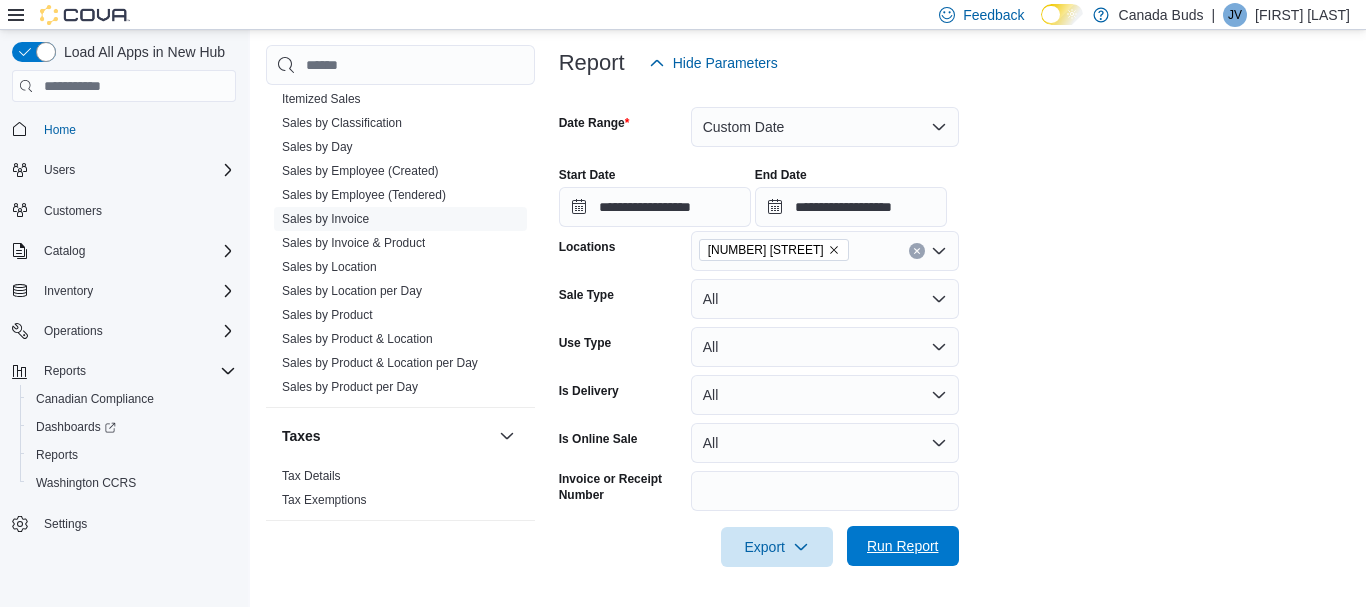 click on "Run Report" at bounding box center (903, 546) 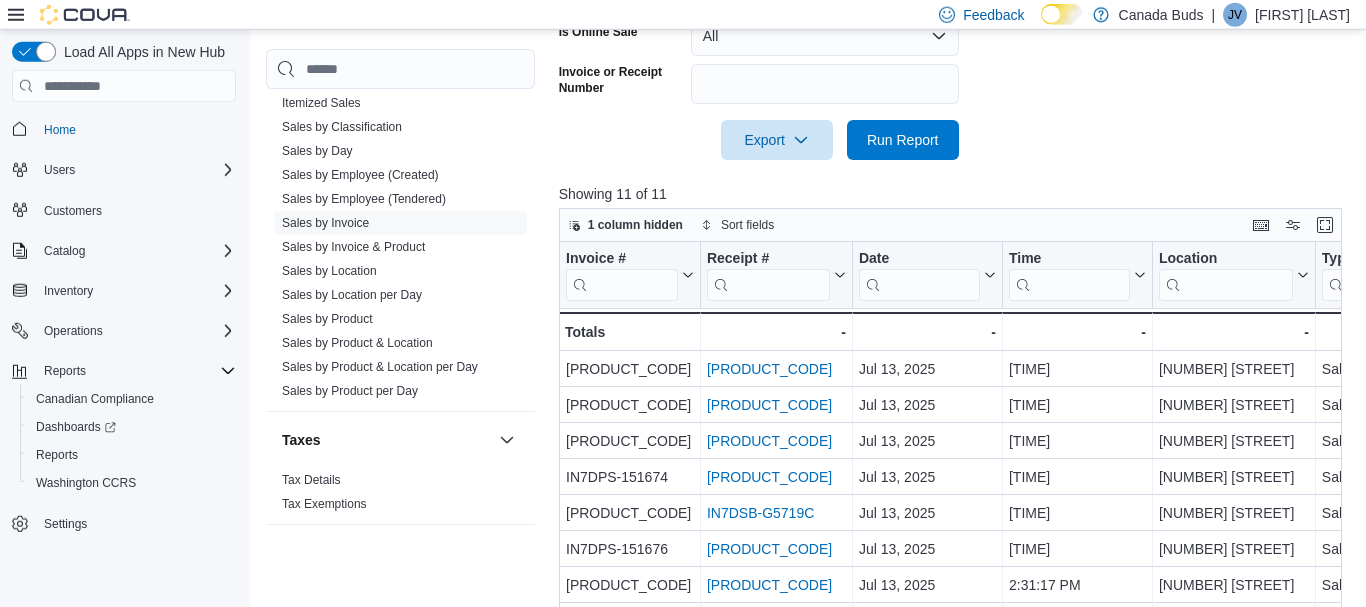 scroll, scrollTop: 662, scrollLeft: 0, axis: vertical 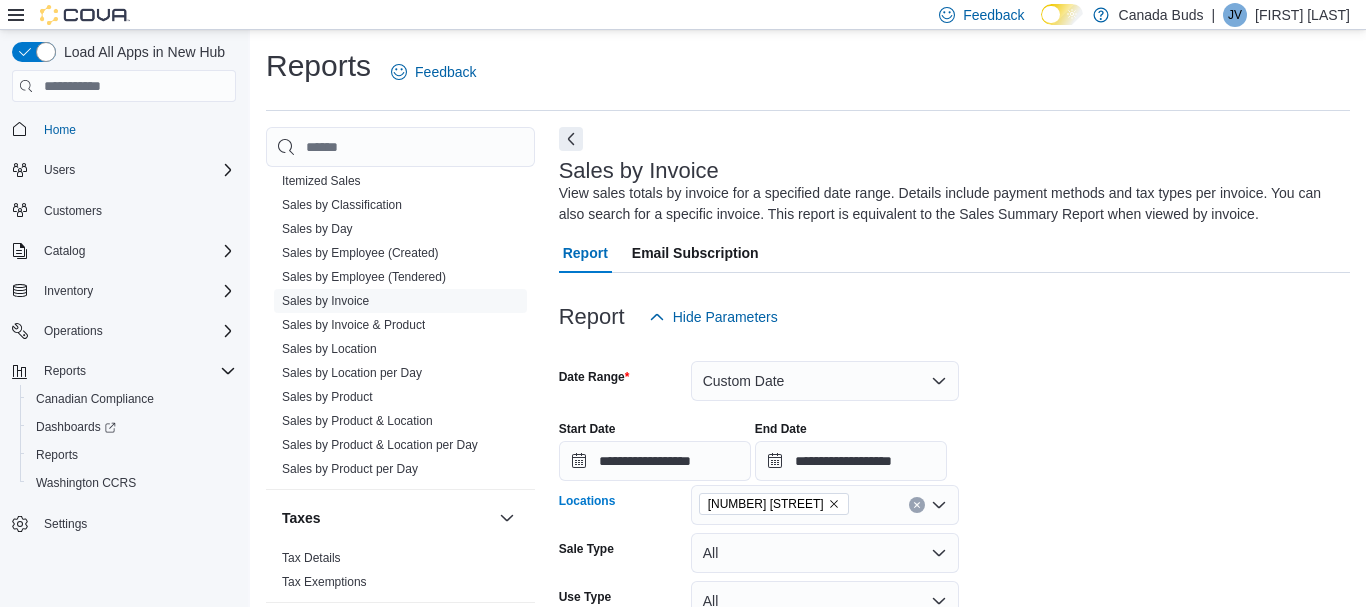 click 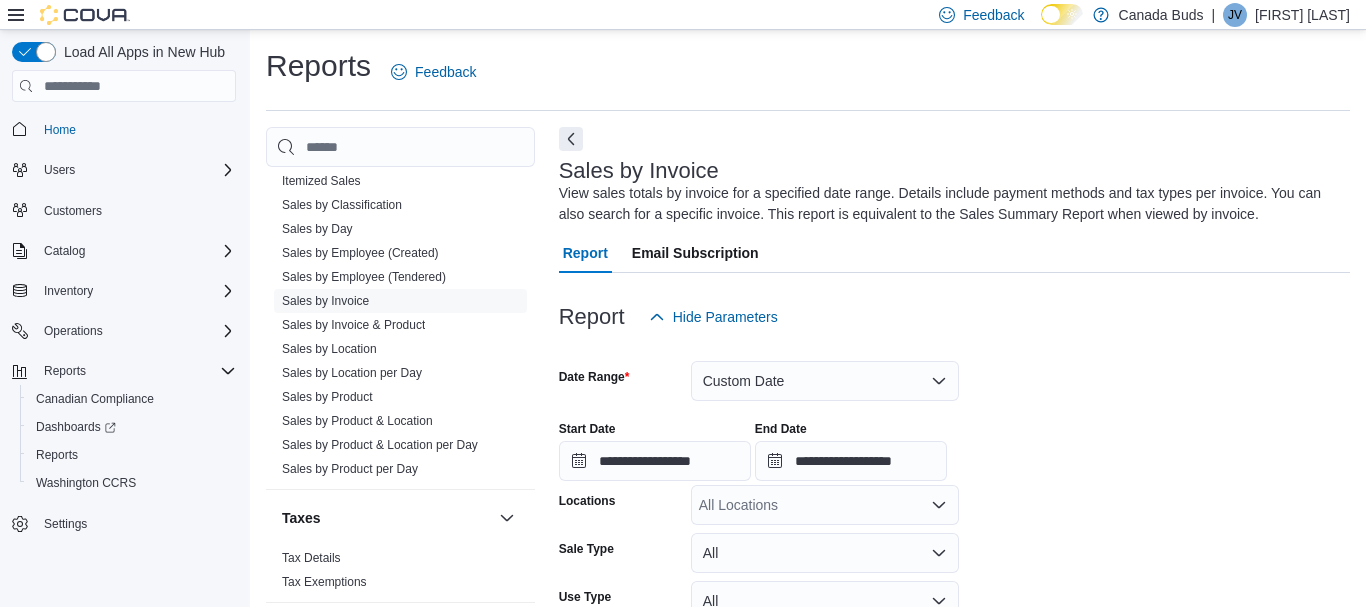 drag, startPoint x: 1008, startPoint y: 357, endPoint x: 896, endPoint y: 366, distance: 112.36102 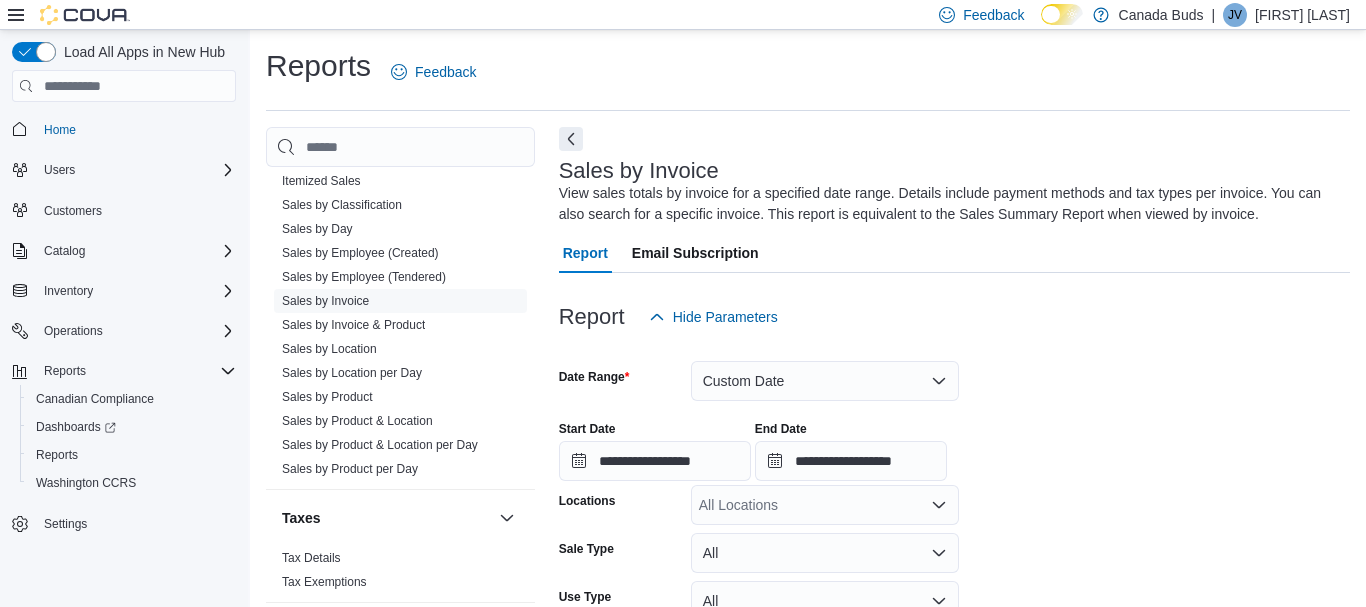click on "**********" at bounding box center [954, 579] 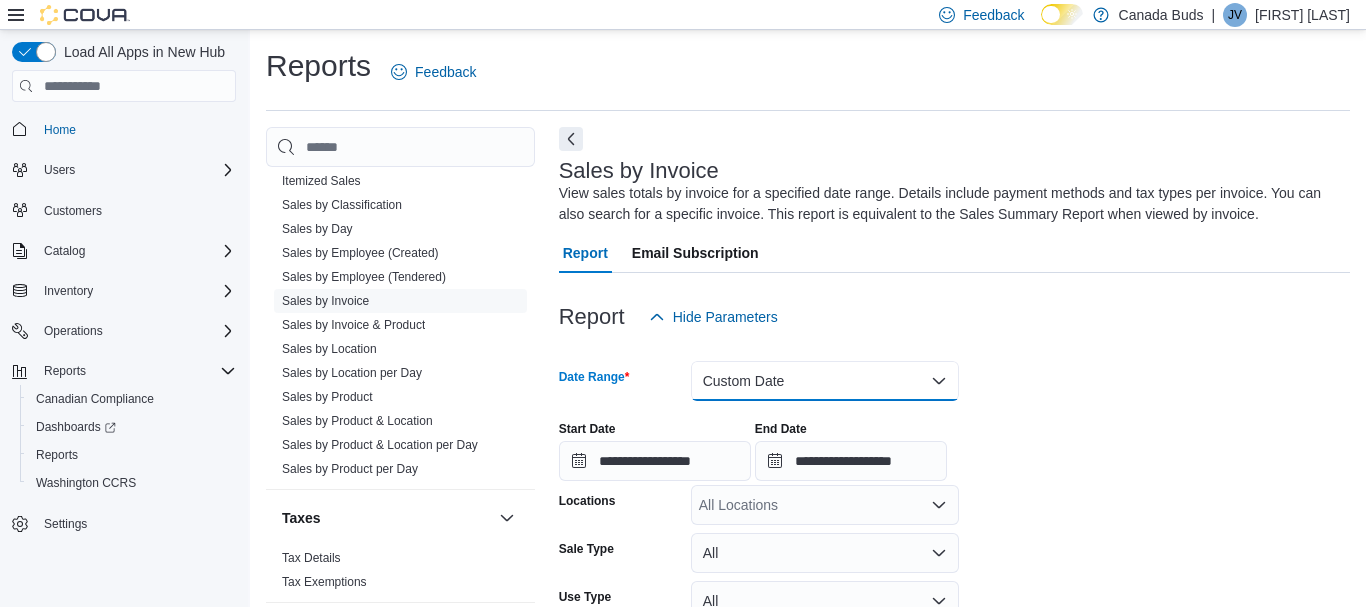 click on "Custom Date" at bounding box center [825, 381] 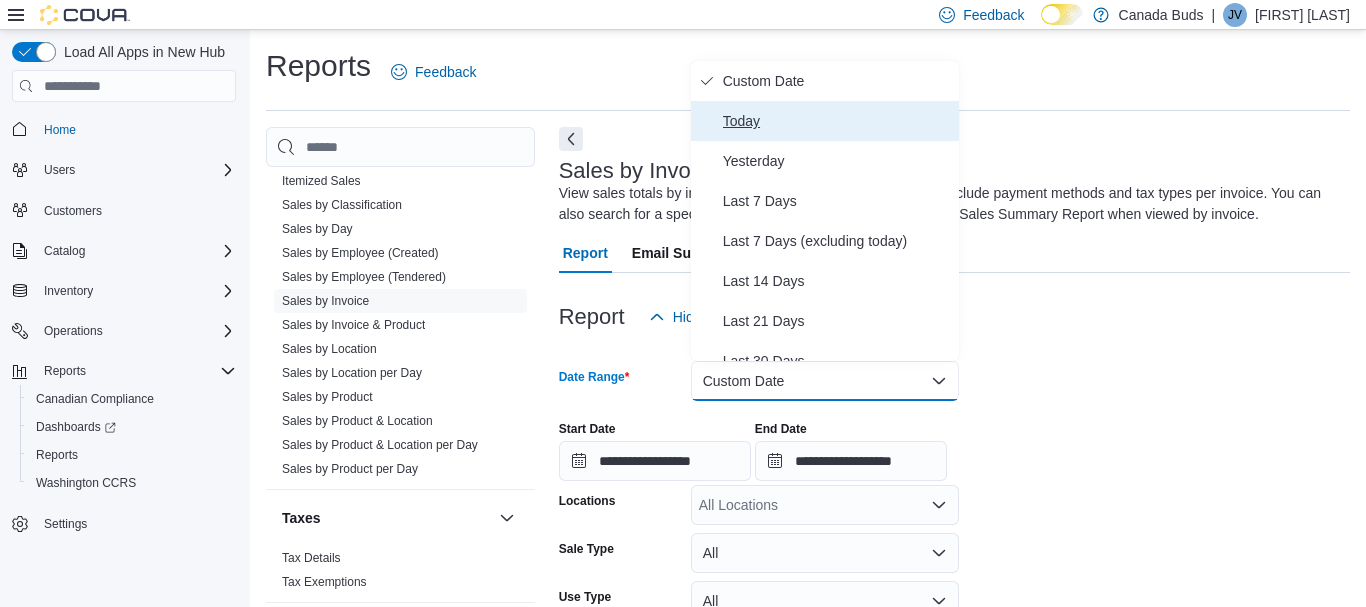 click on "Today" at bounding box center (825, 121) 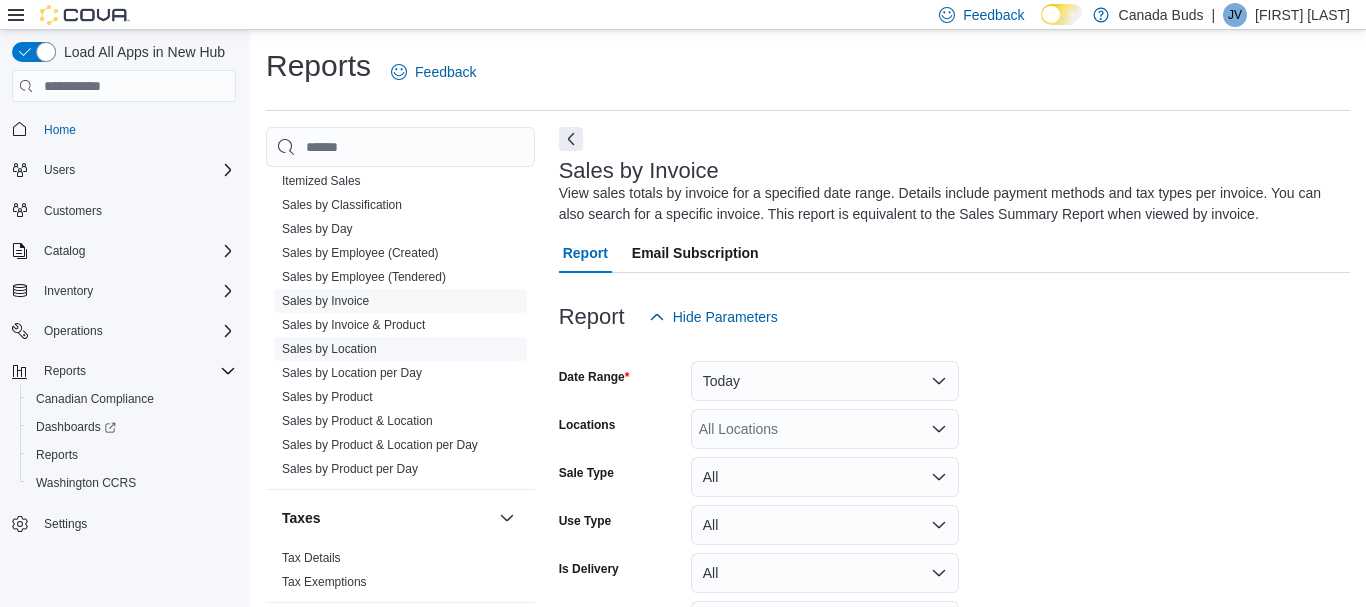 click on "Sales by Location" at bounding box center (329, 349) 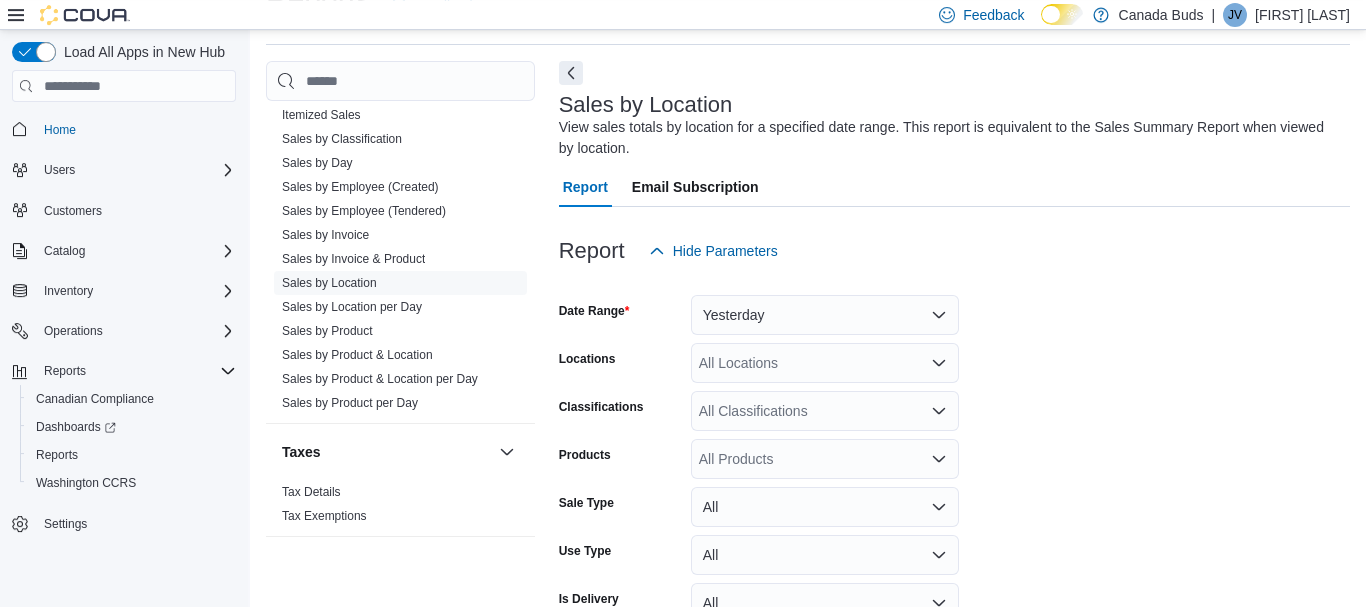 scroll, scrollTop: 67, scrollLeft: 0, axis: vertical 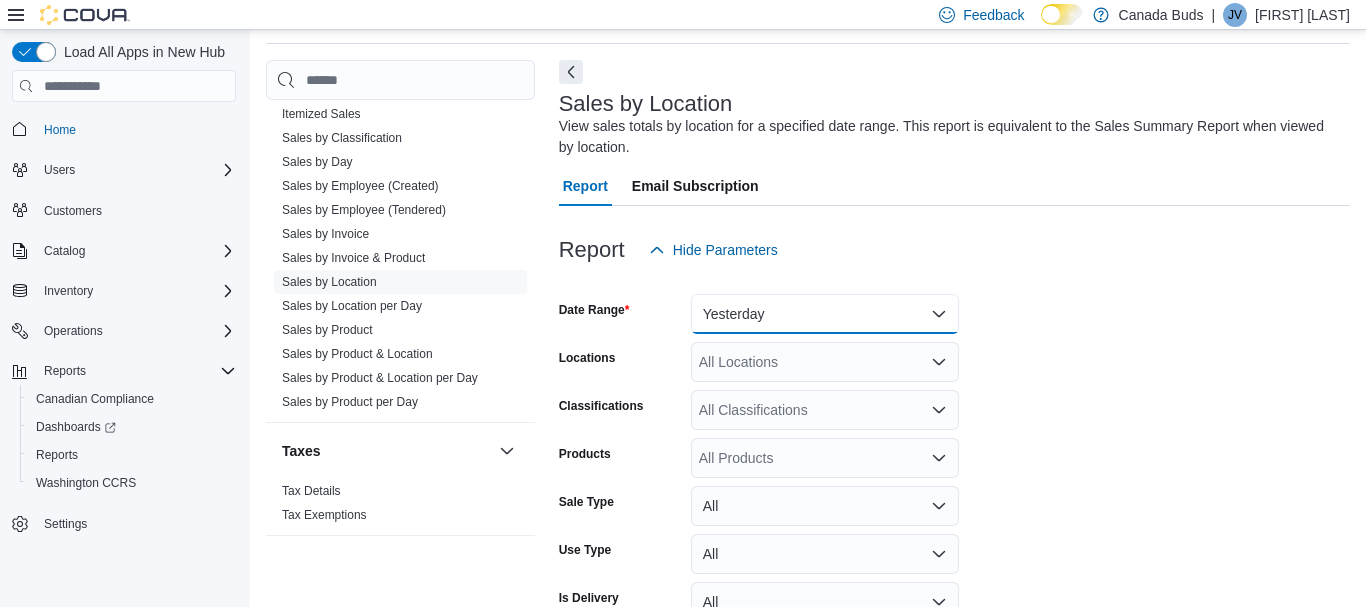 click on "Yesterday" at bounding box center [825, 314] 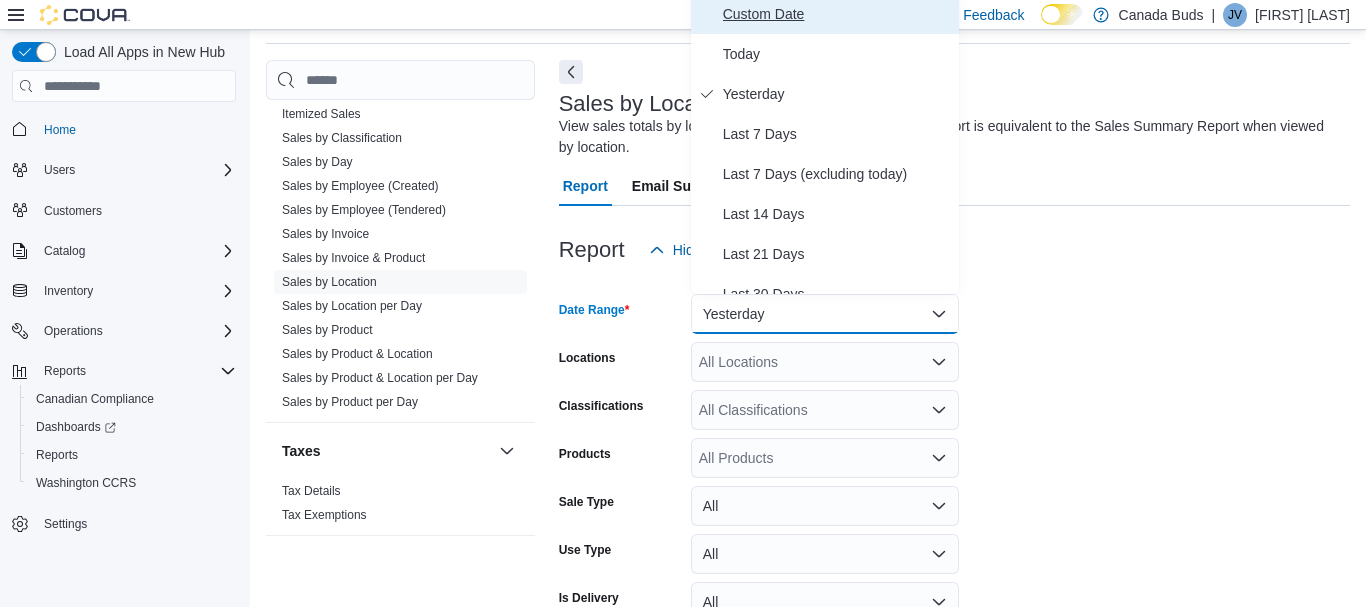 click on "Custom Date" at bounding box center [837, 14] 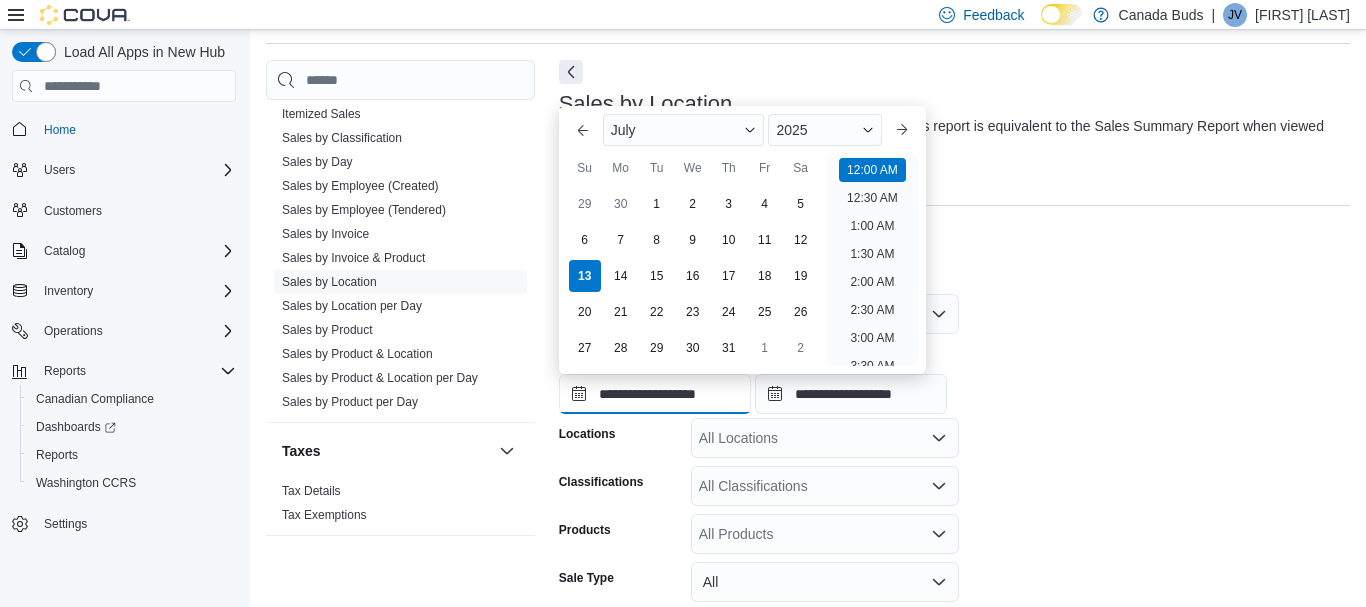click on "**********" at bounding box center [655, 394] 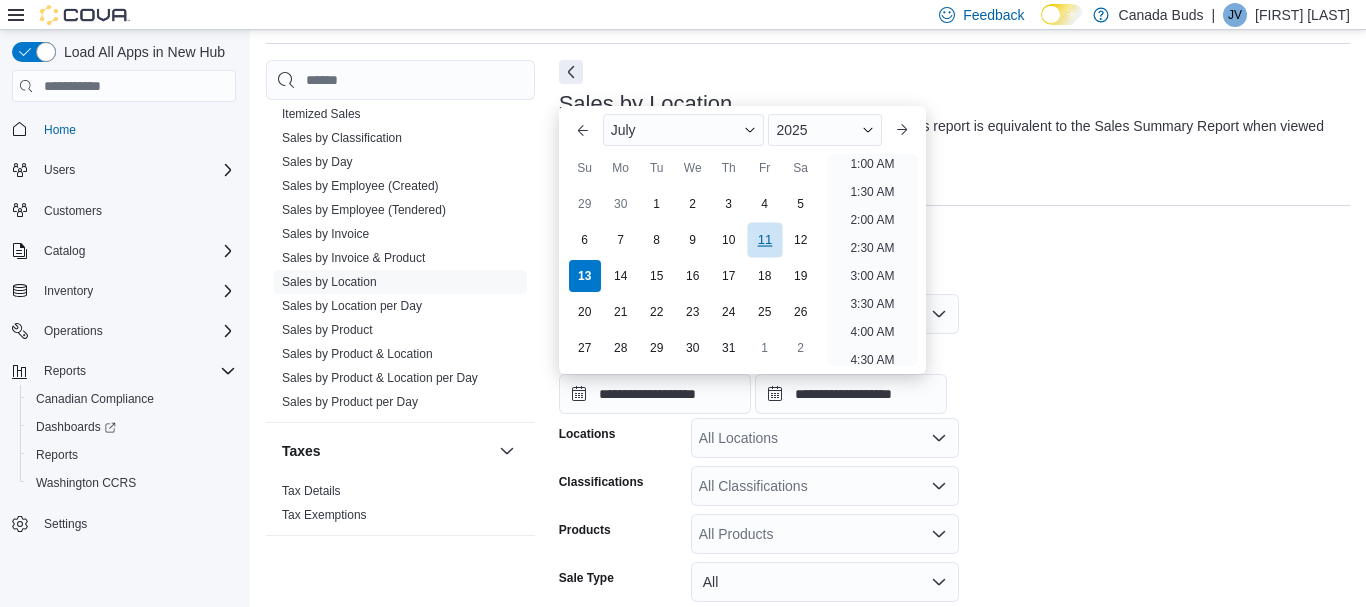 click on "11" at bounding box center (764, 240) 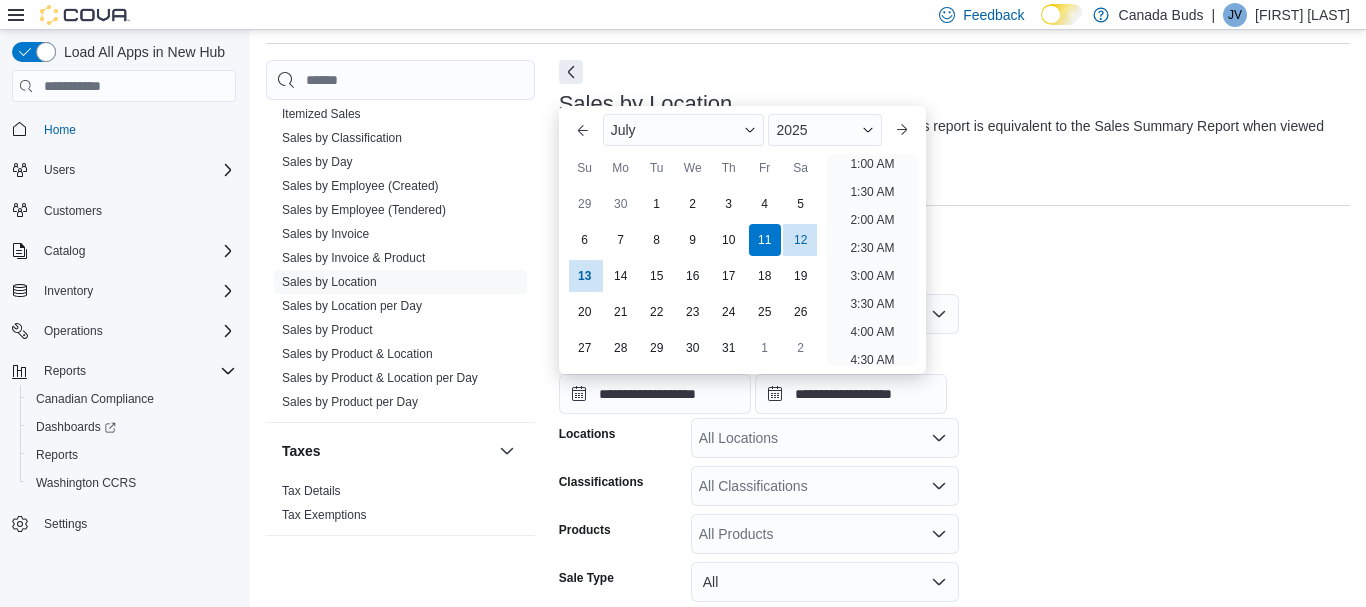 scroll, scrollTop: 4, scrollLeft: 0, axis: vertical 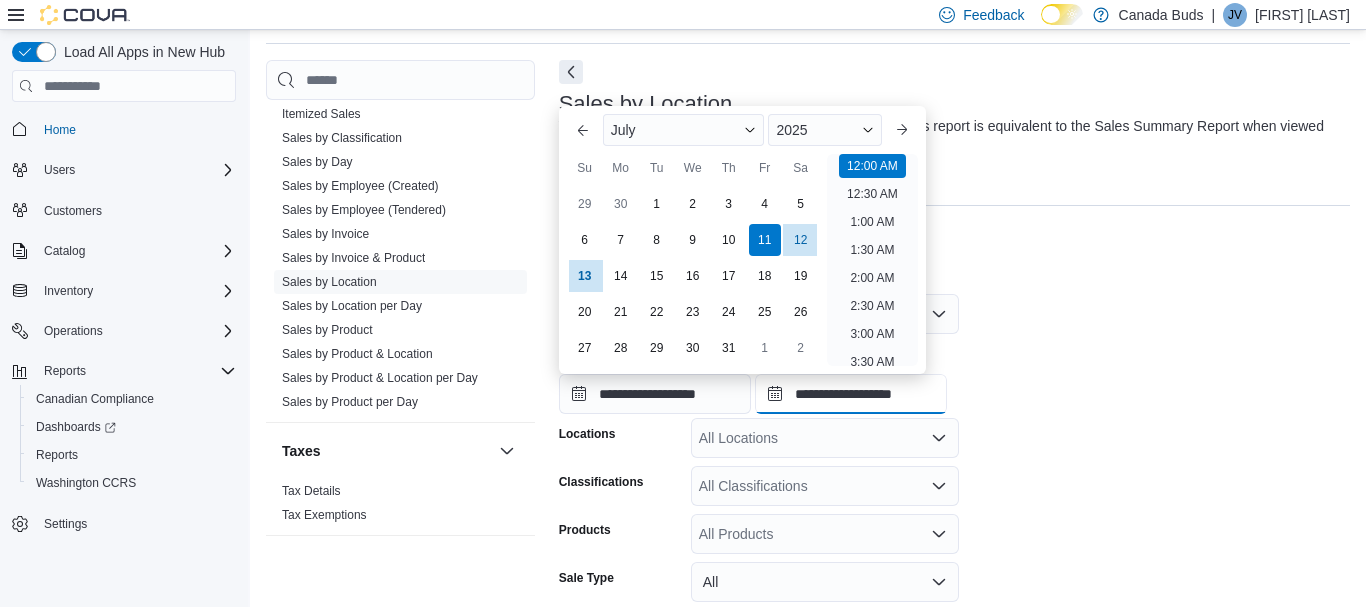click on "**********" at bounding box center (851, 394) 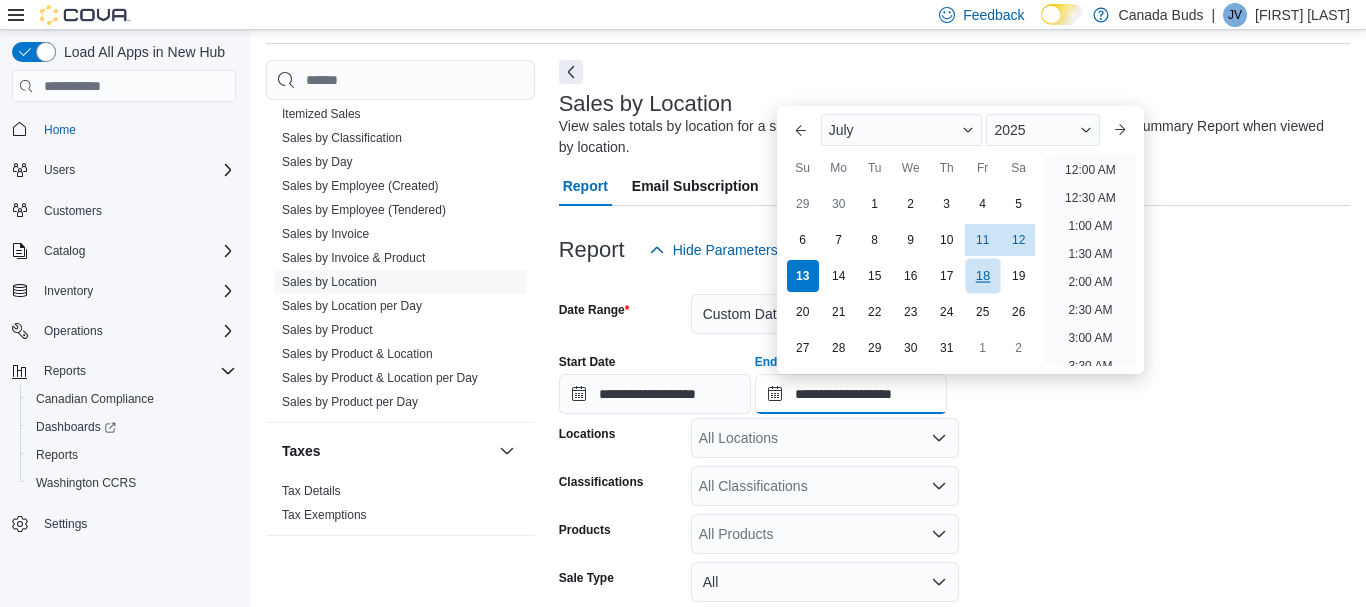 scroll, scrollTop: 1136, scrollLeft: 0, axis: vertical 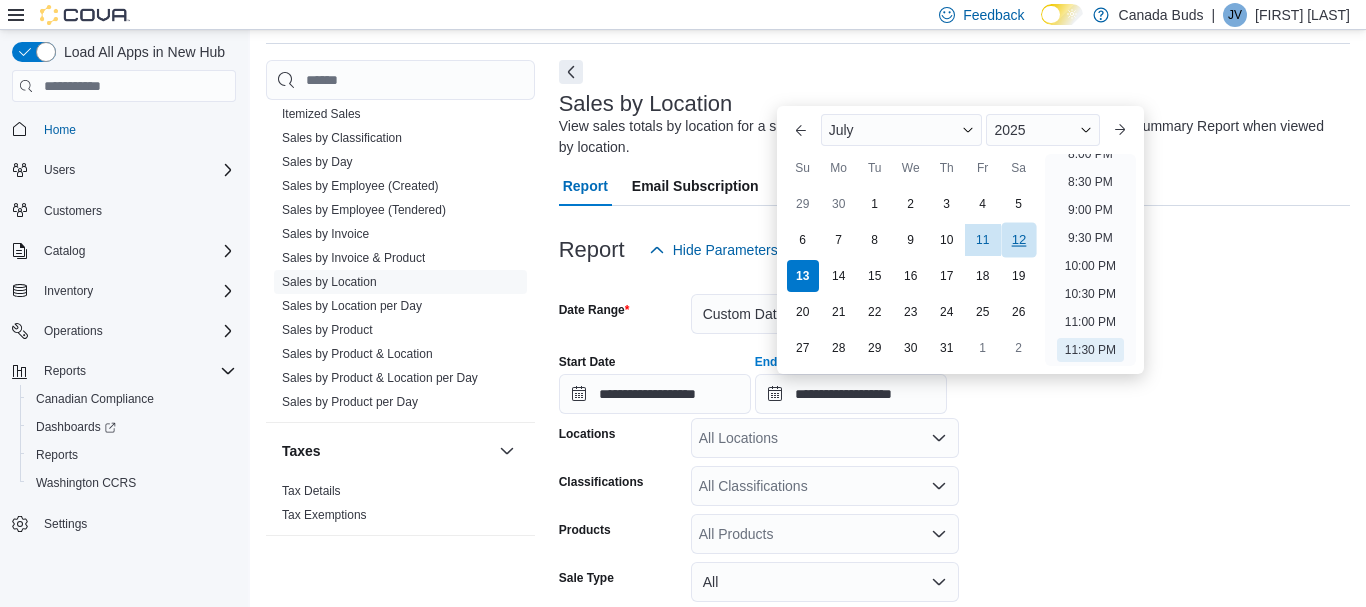 click on "12" at bounding box center [1018, 240] 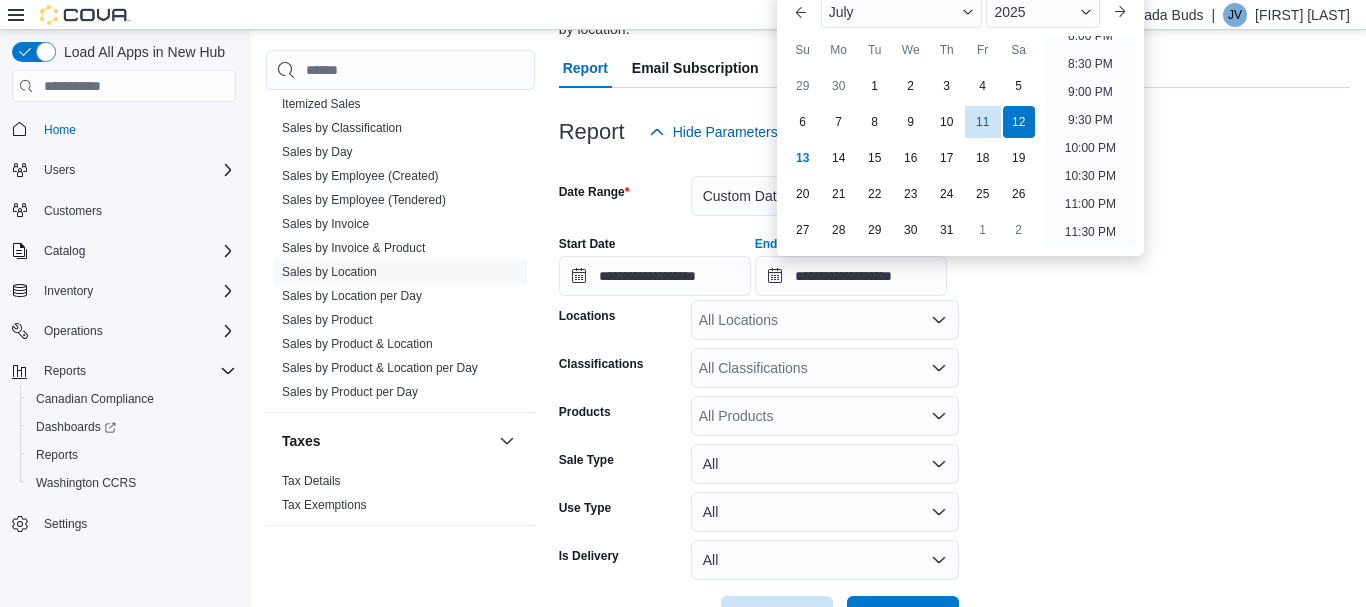 scroll, scrollTop: 254, scrollLeft: 0, axis: vertical 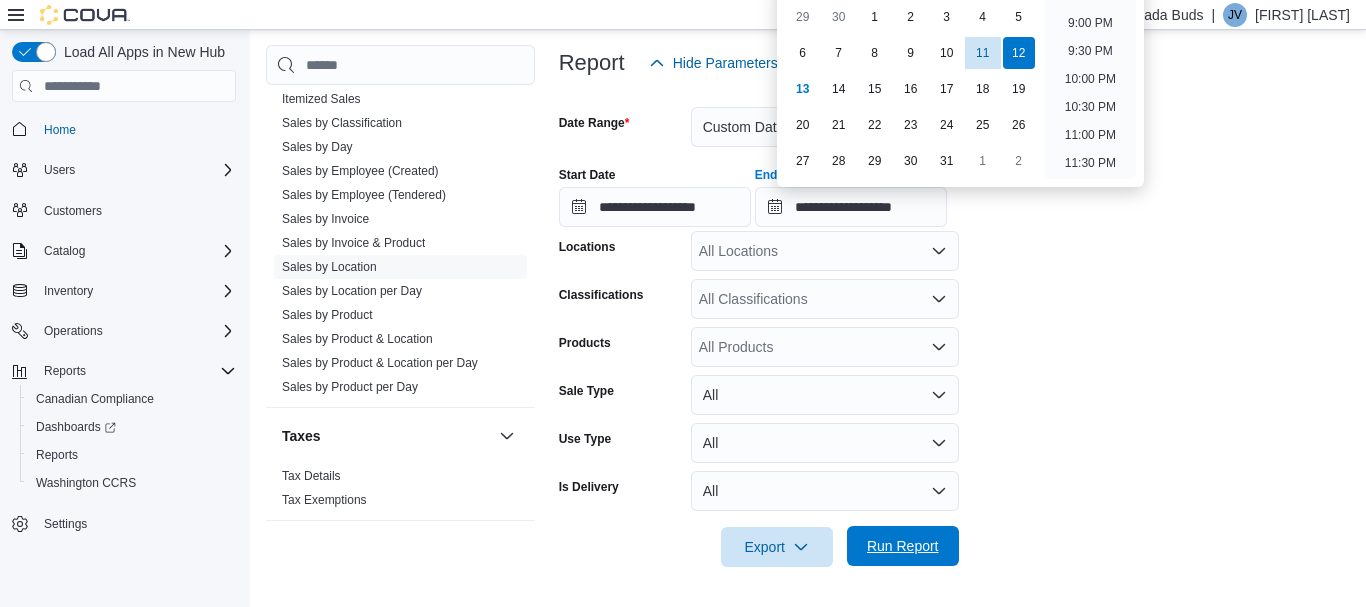 click on "Run Report" at bounding box center (903, 546) 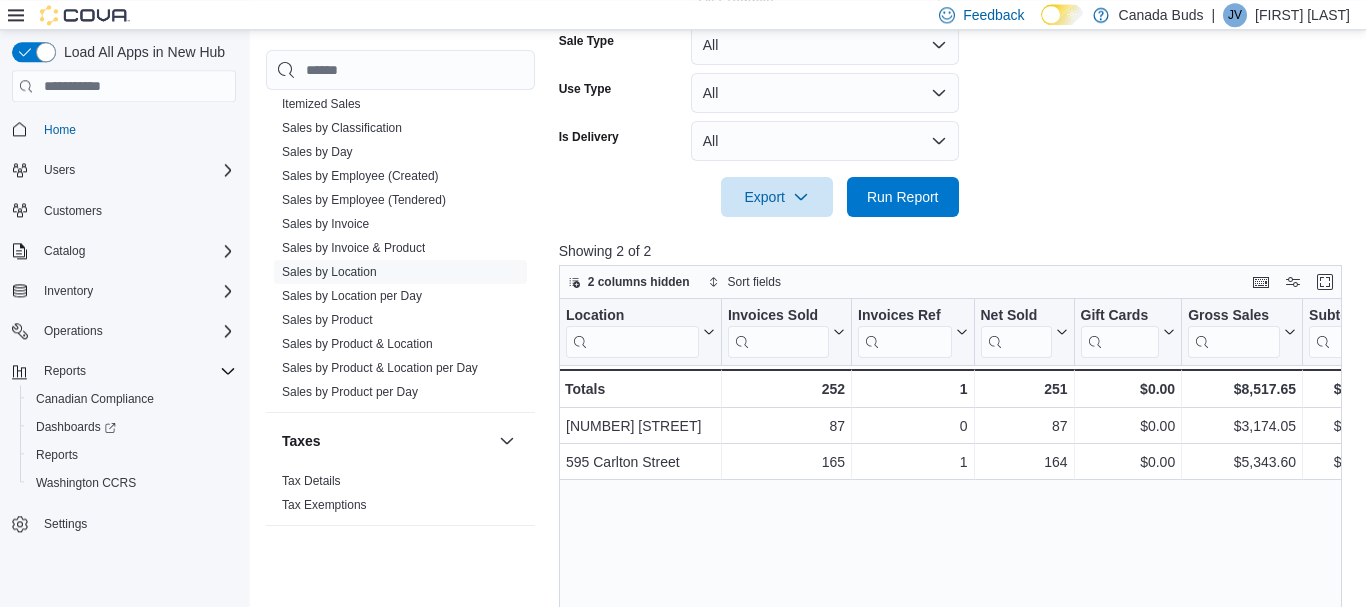 scroll, scrollTop: 606, scrollLeft: 0, axis: vertical 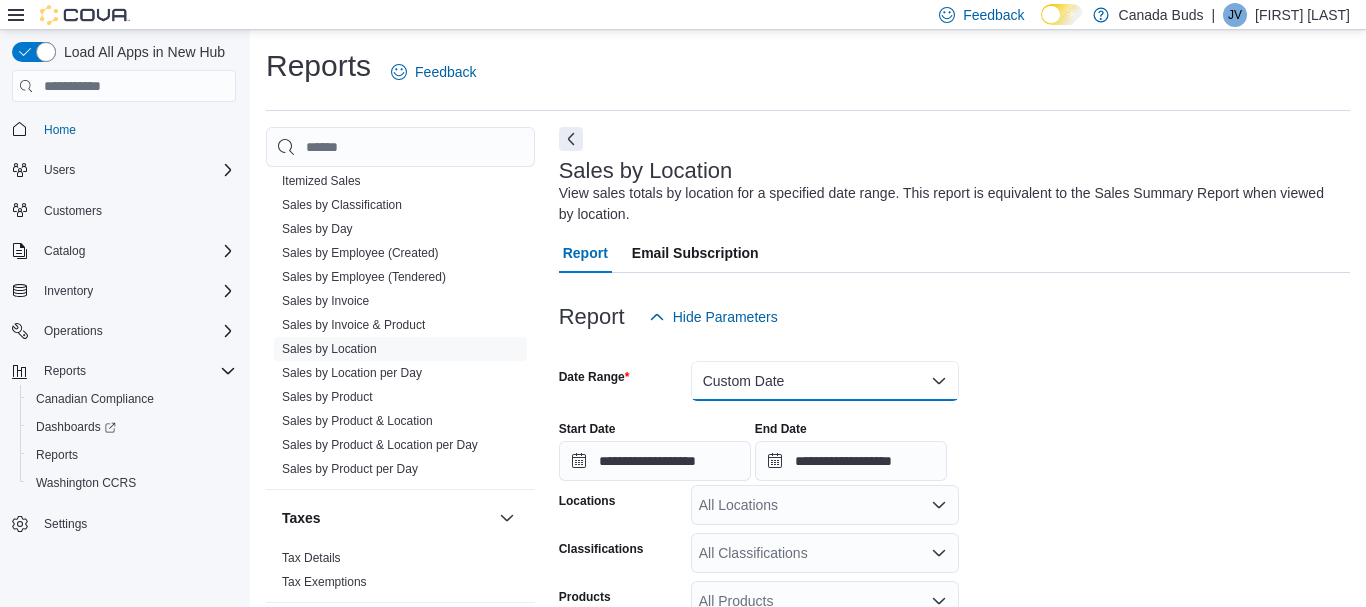 click on "Custom Date" at bounding box center [825, 381] 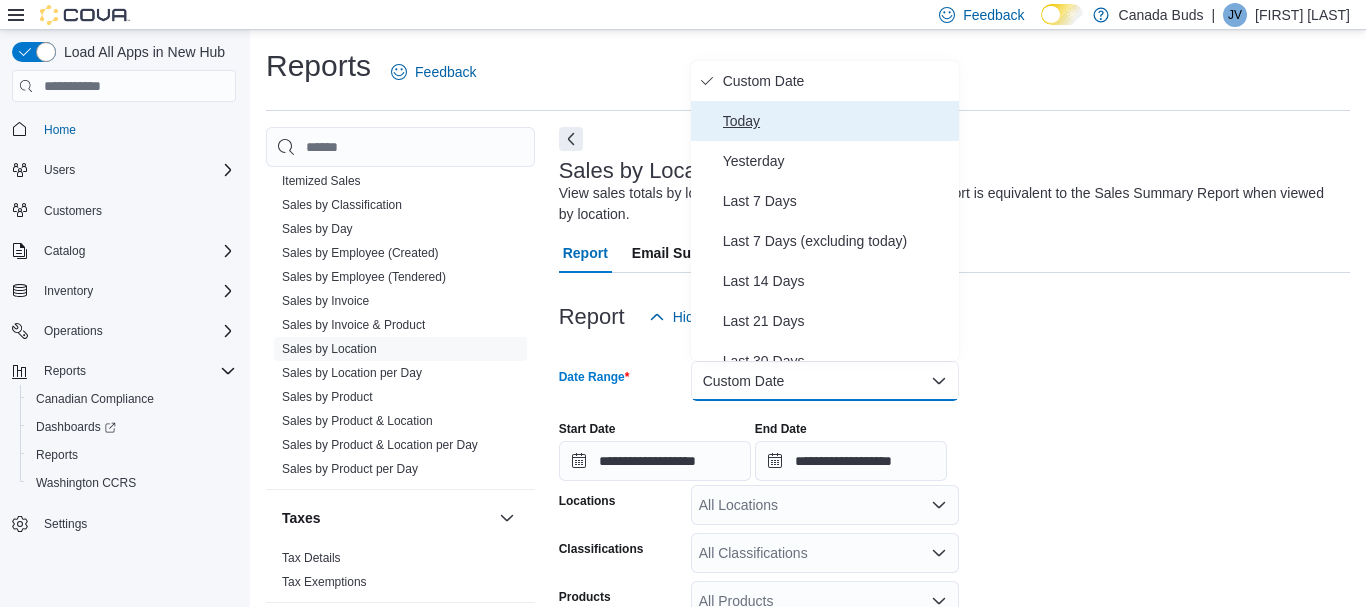 click on "Today" at bounding box center (837, 121) 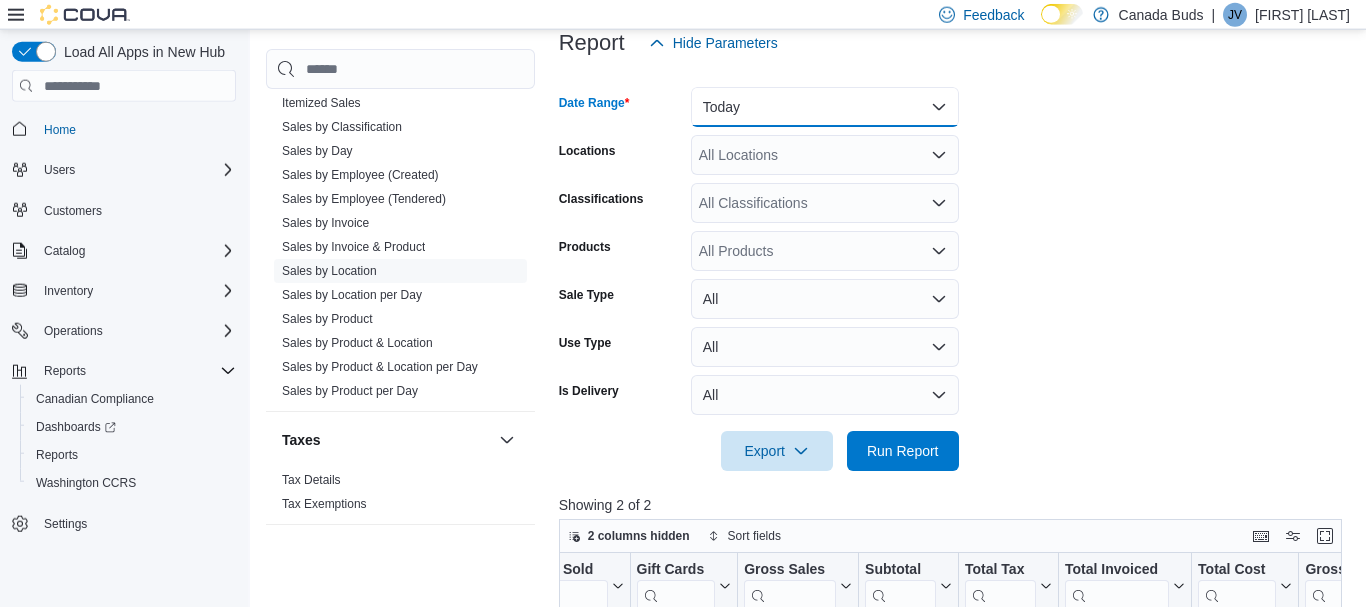 scroll, scrollTop: 277, scrollLeft: 0, axis: vertical 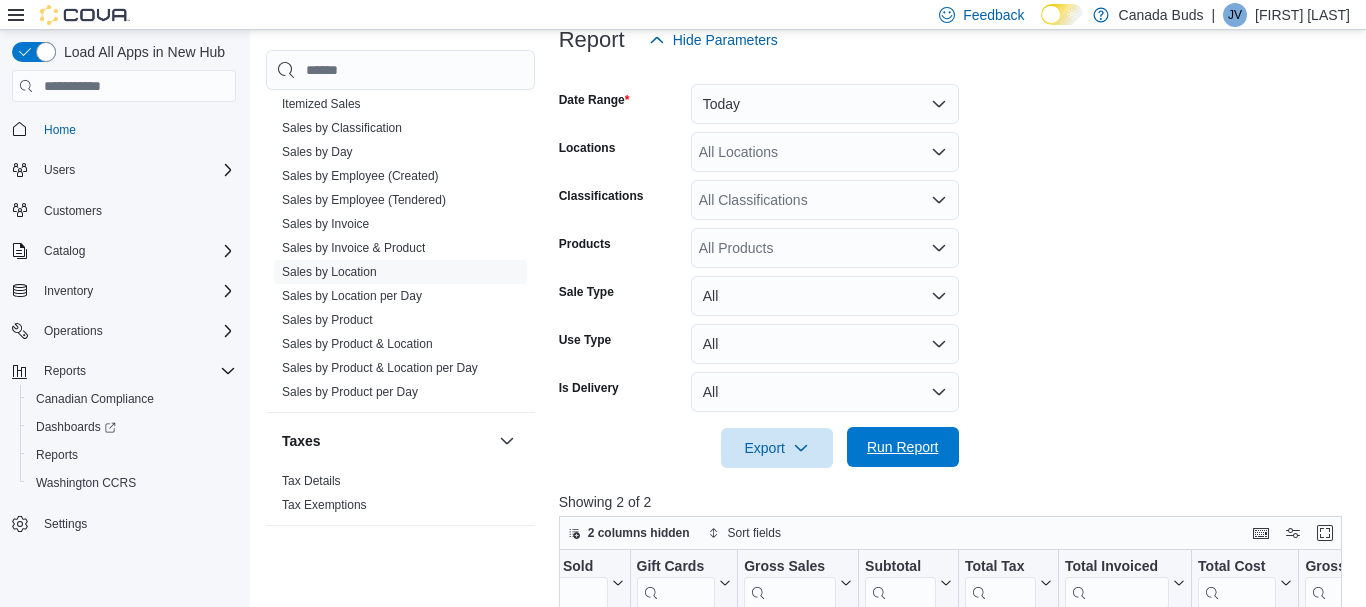 click on "Run Report" at bounding box center [903, 447] 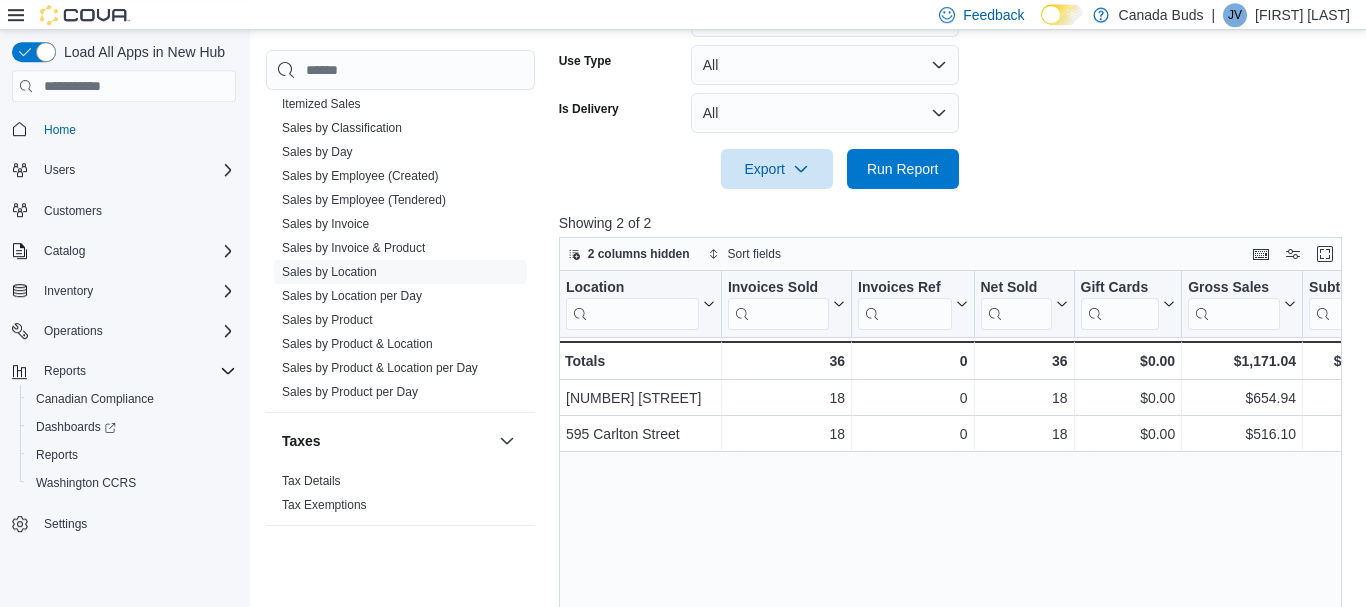 scroll, scrollTop: 567, scrollLeft: 0, axis: vertical 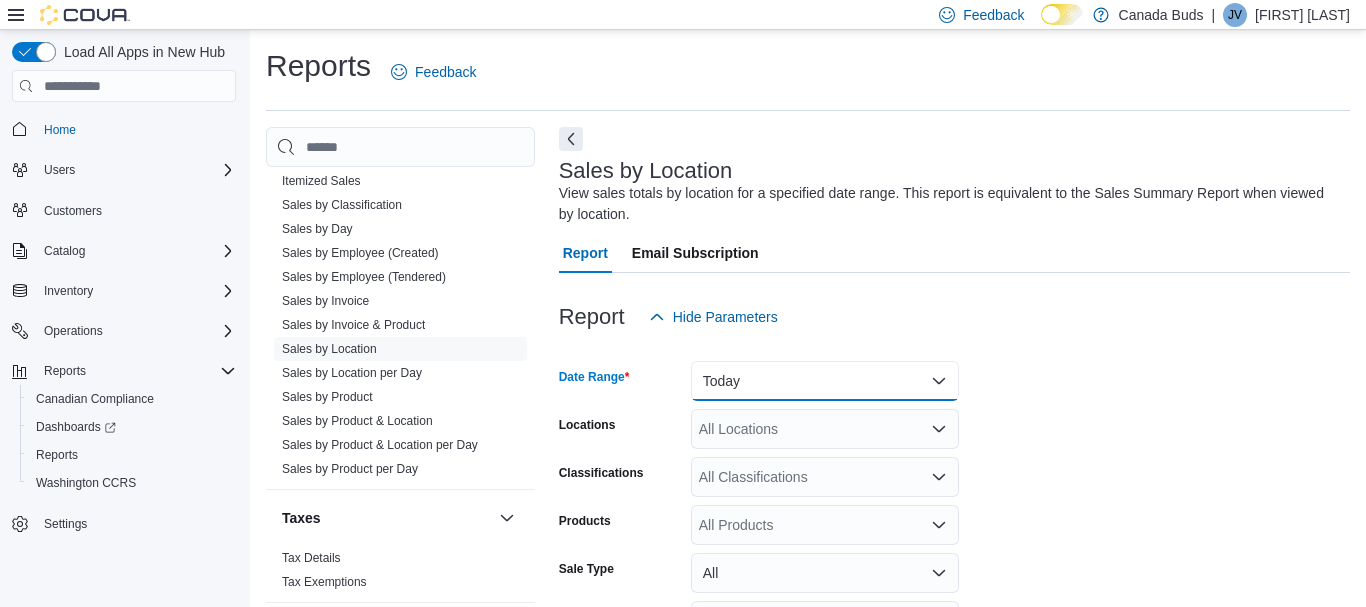 click on "Today" at bounding box center (825, 381) 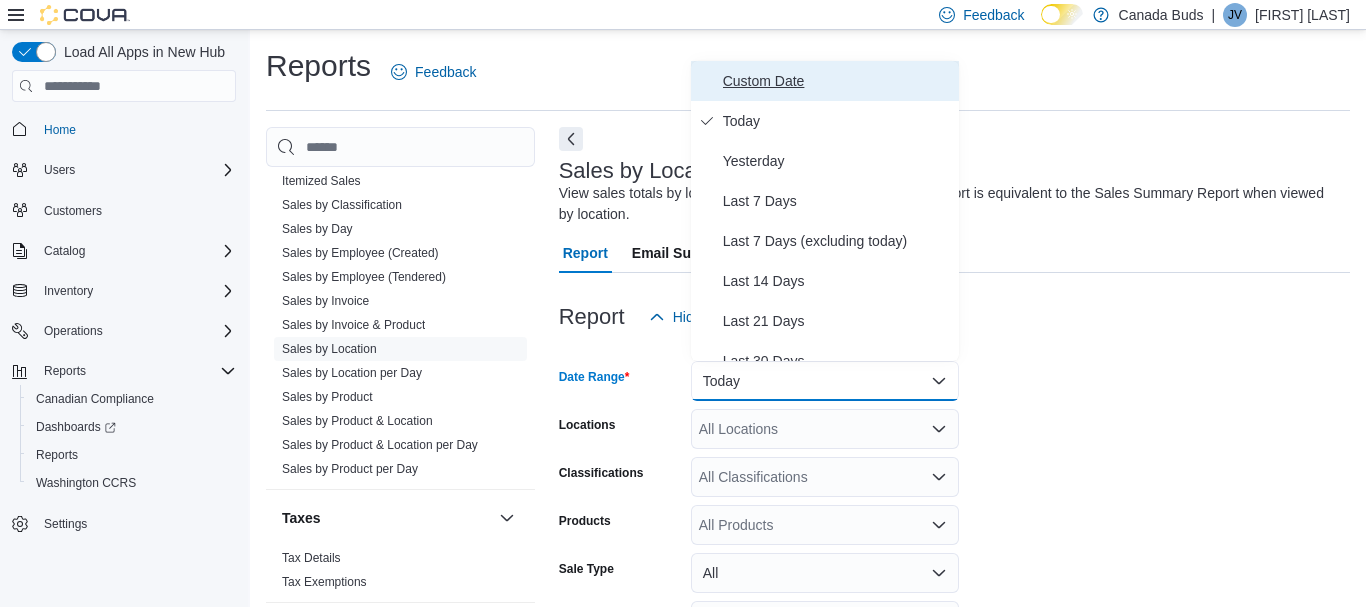 click on "Custom Date" at bounding box center [825, 81] 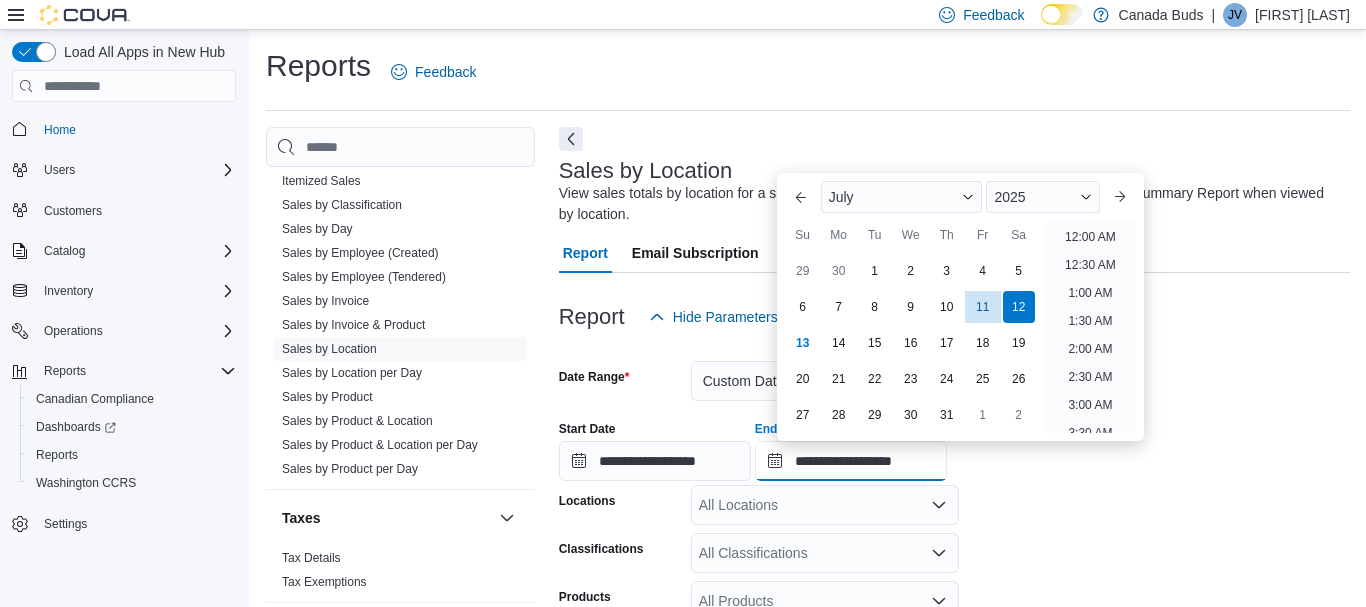 click on "**********" at bounding box center [851, 461] 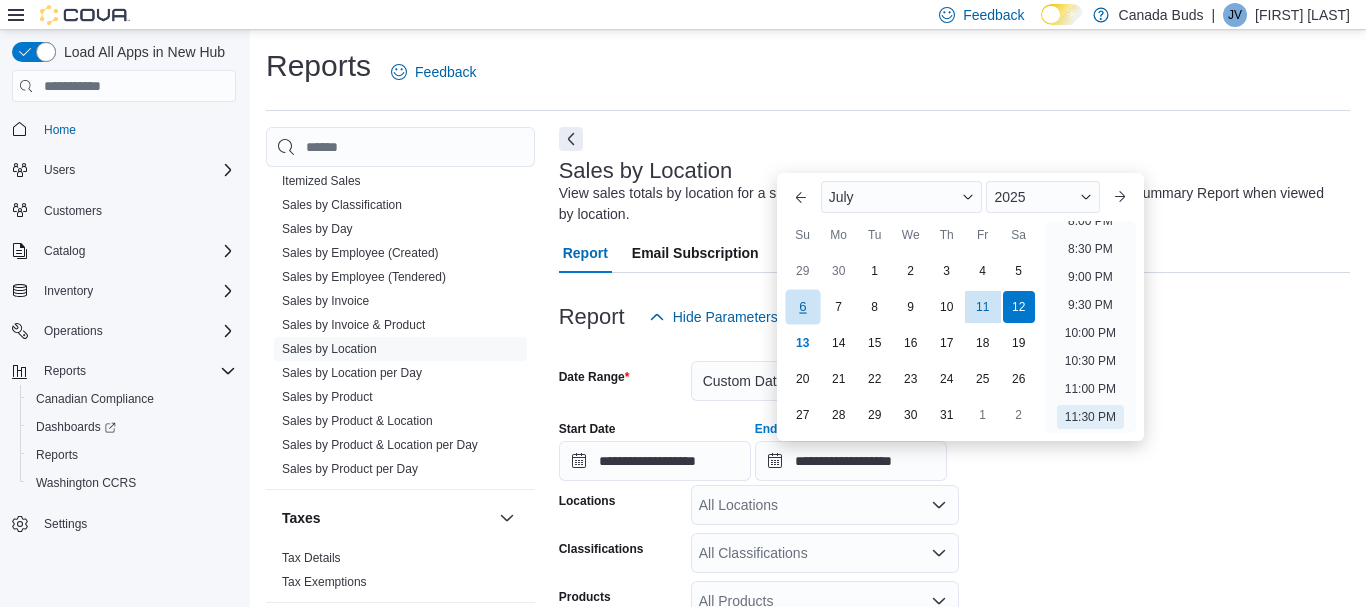 click on "6" at bounding box center [802, 307] 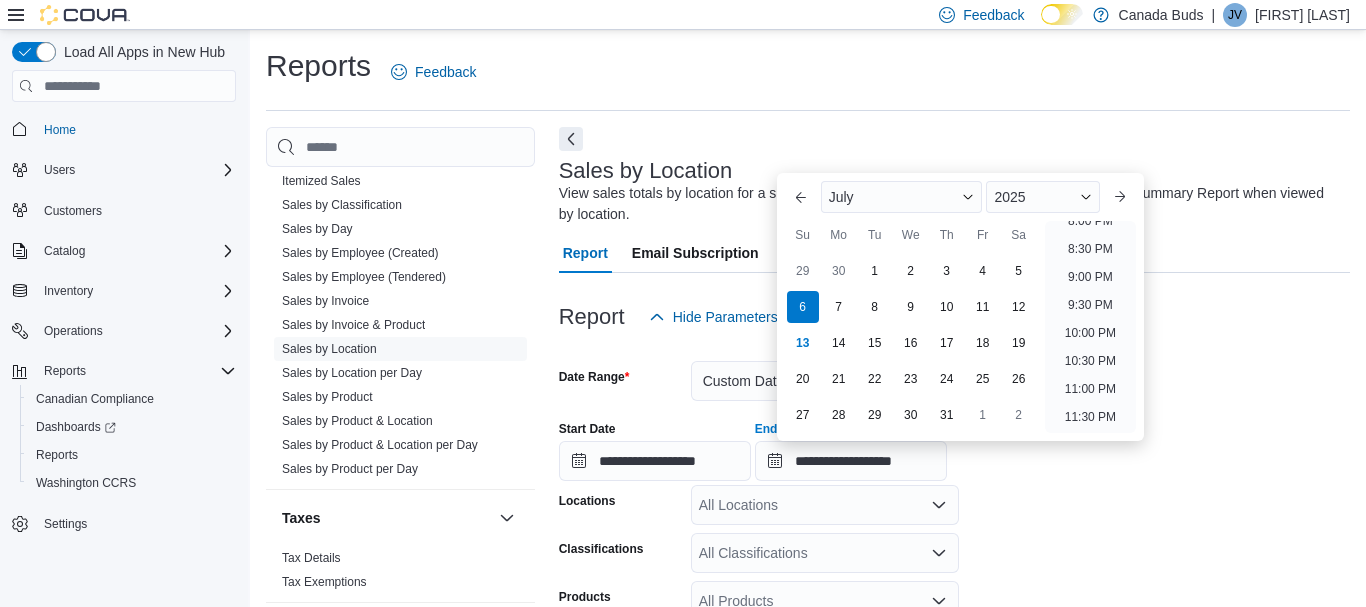 scroll, scrollTop: 241, scrollLeft: 0, axis: vertical 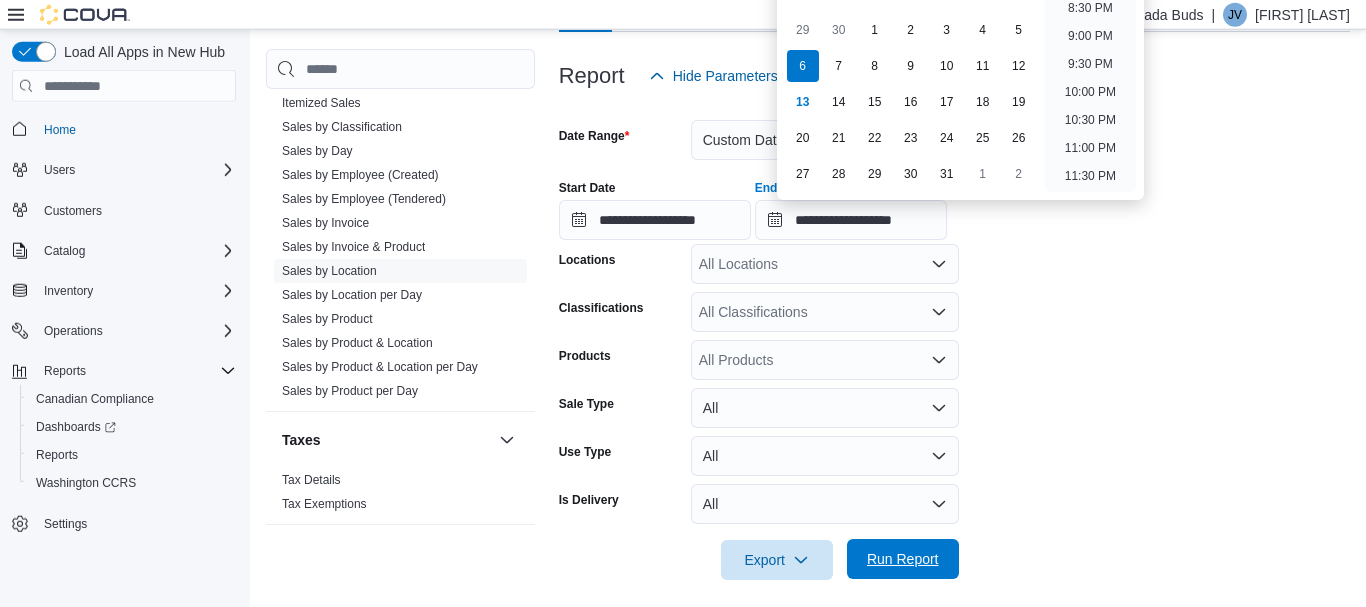 click on "Run Report" at bounding box center (903, 559) 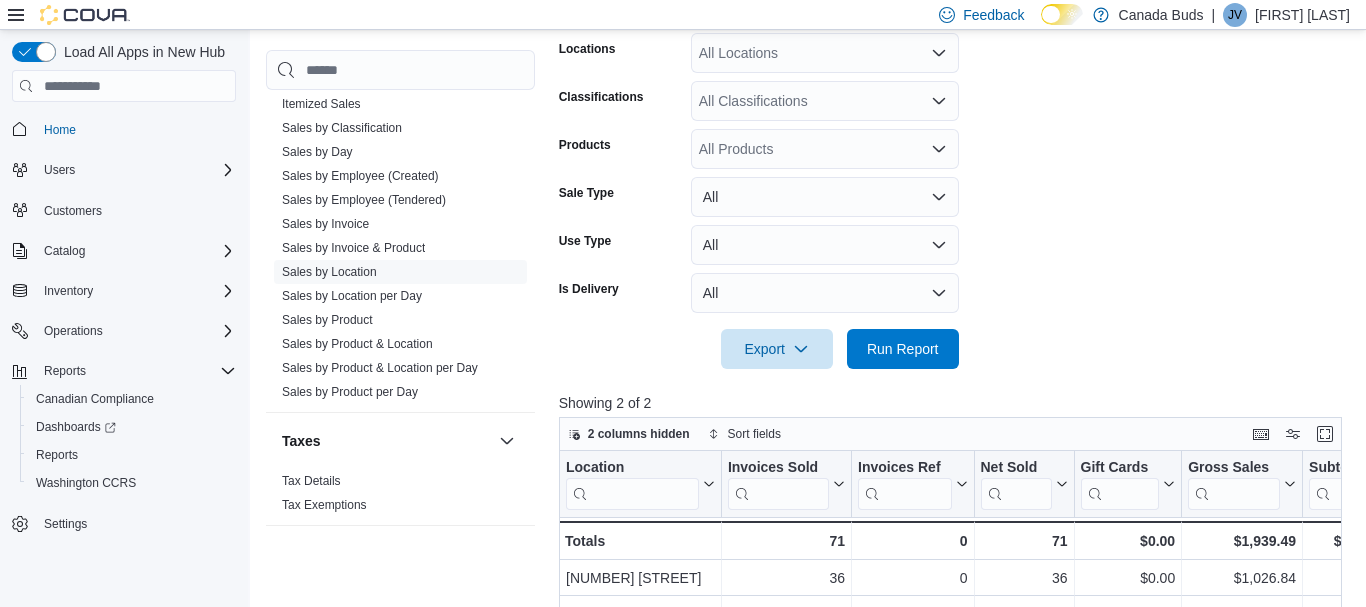 scroll, scrollTop: 582, scrollLeft: 0, axis: vertical 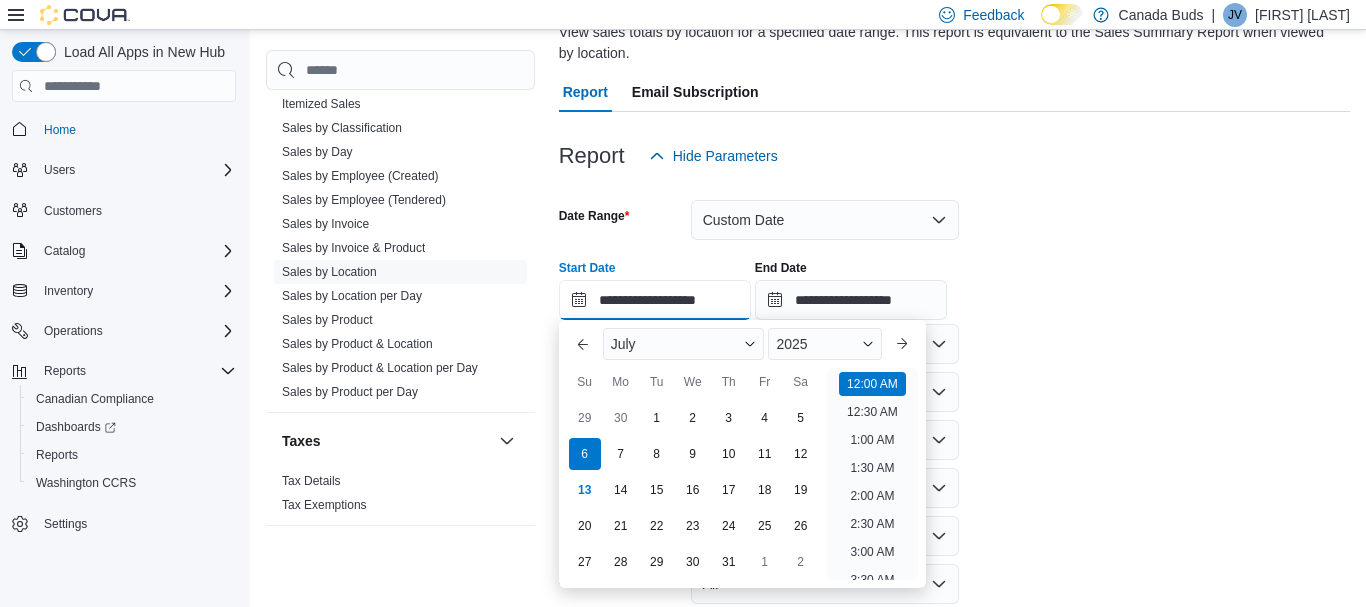 click on "**********" at bounding box center (655, 300) 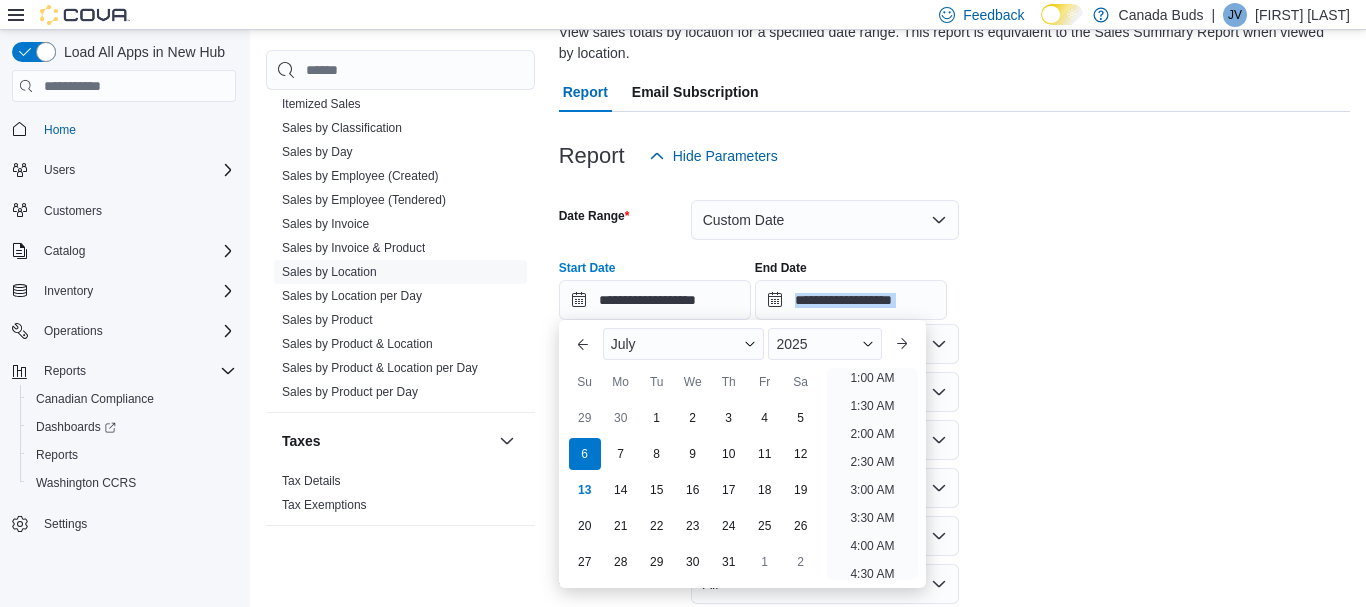 drag, startPoint x: 616, startPoint y: 449, endPoint x: 920, endPoint y: 302, distance: 337.67587 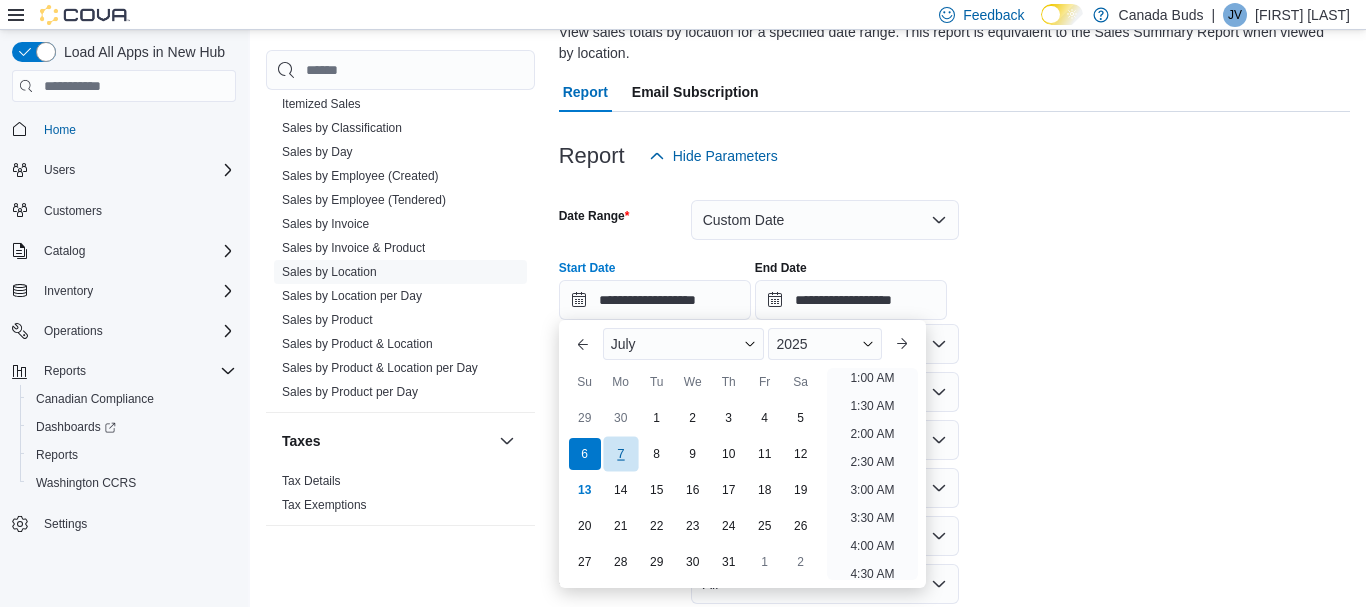 click on "7" at bounding box center [620, 454] 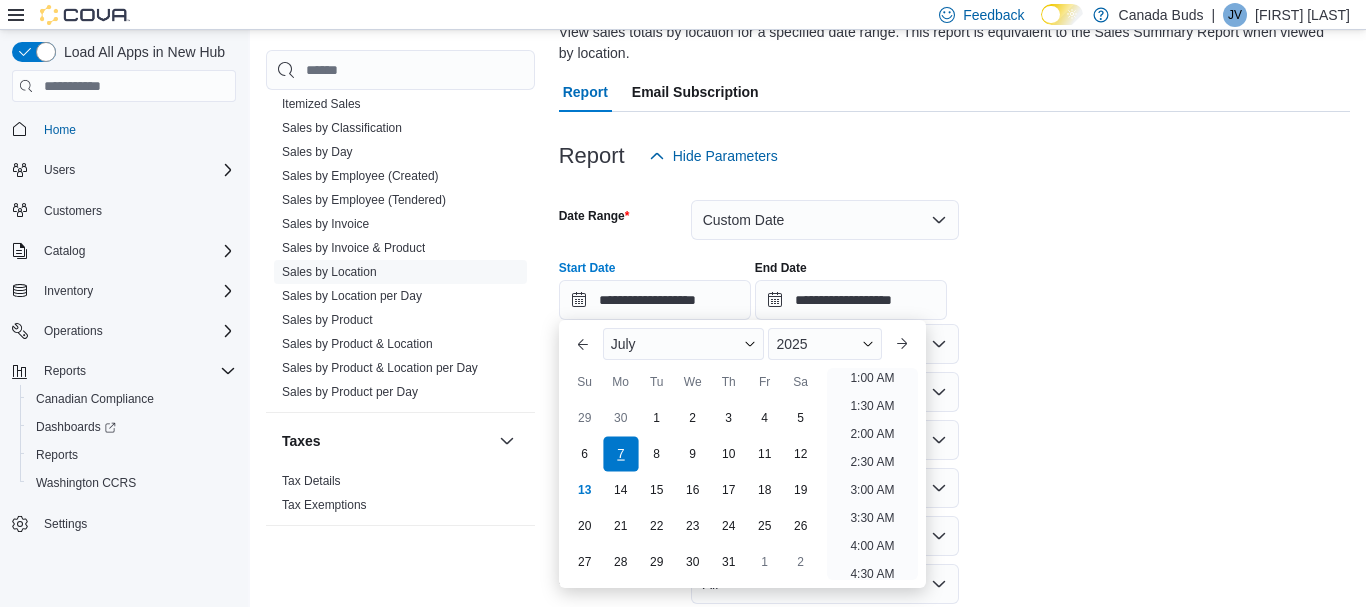 scroll, scrollTop: 4, scrollLeft: 0, axis: vertical 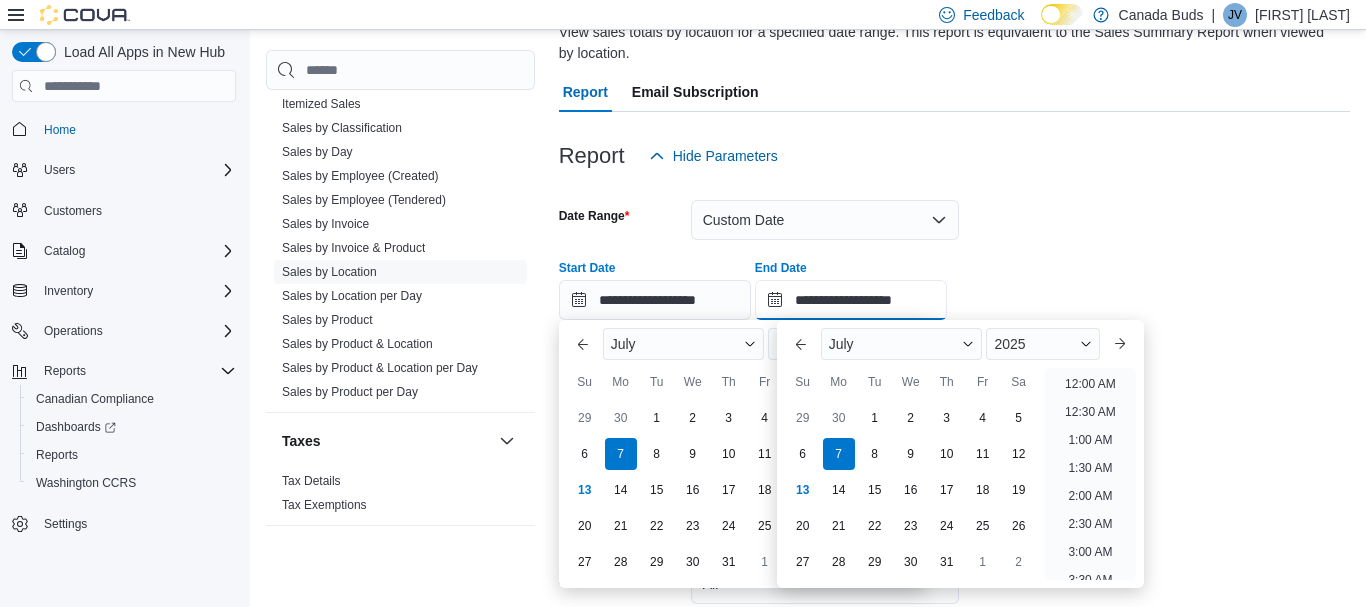 click on "**********" at bounding box center [851, 300] 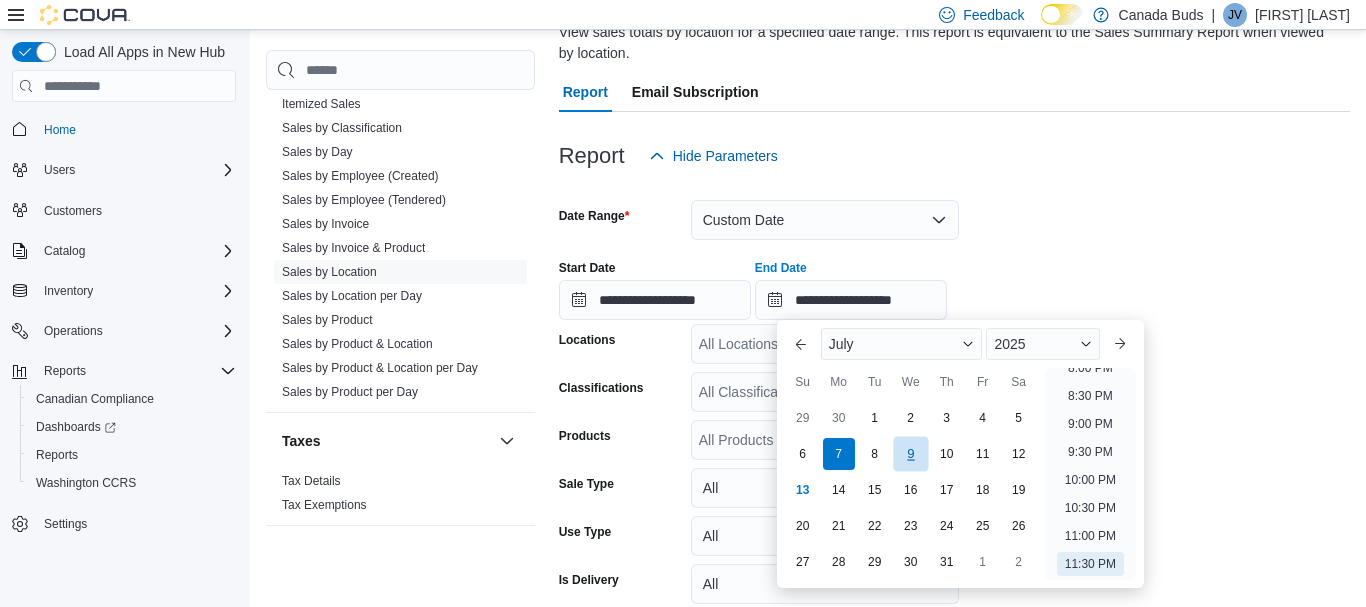 click on "9" at bounding box center [910, 454] 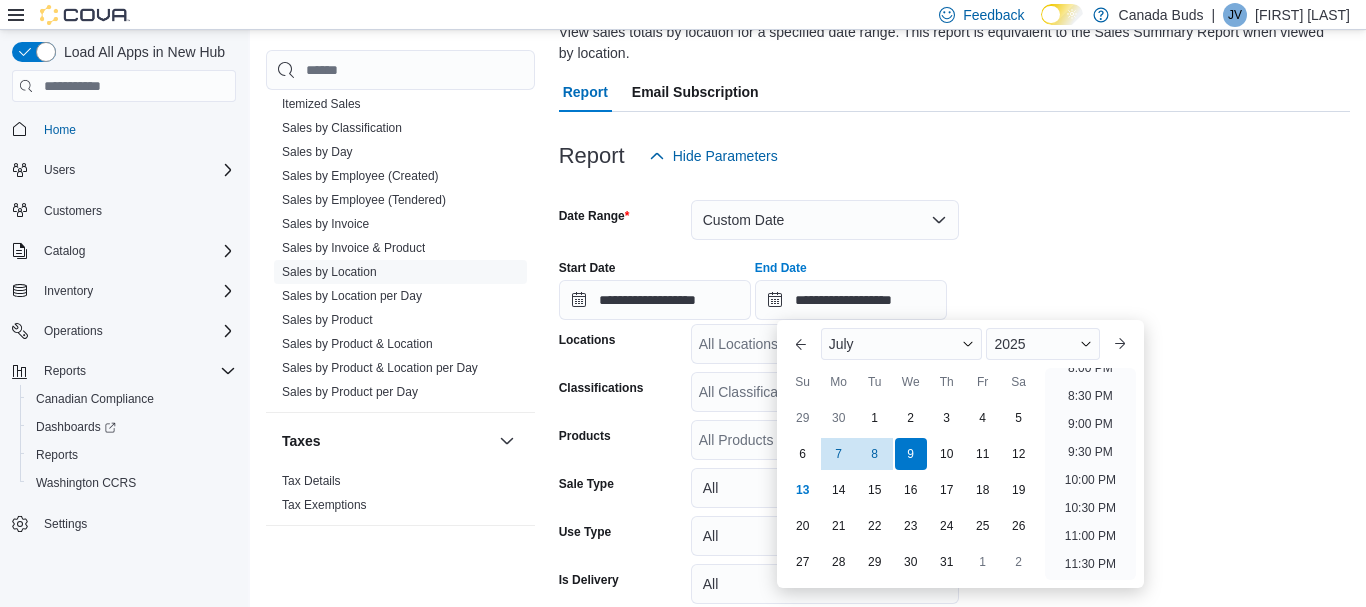 click on "**********" at bounding box center [954, 418] 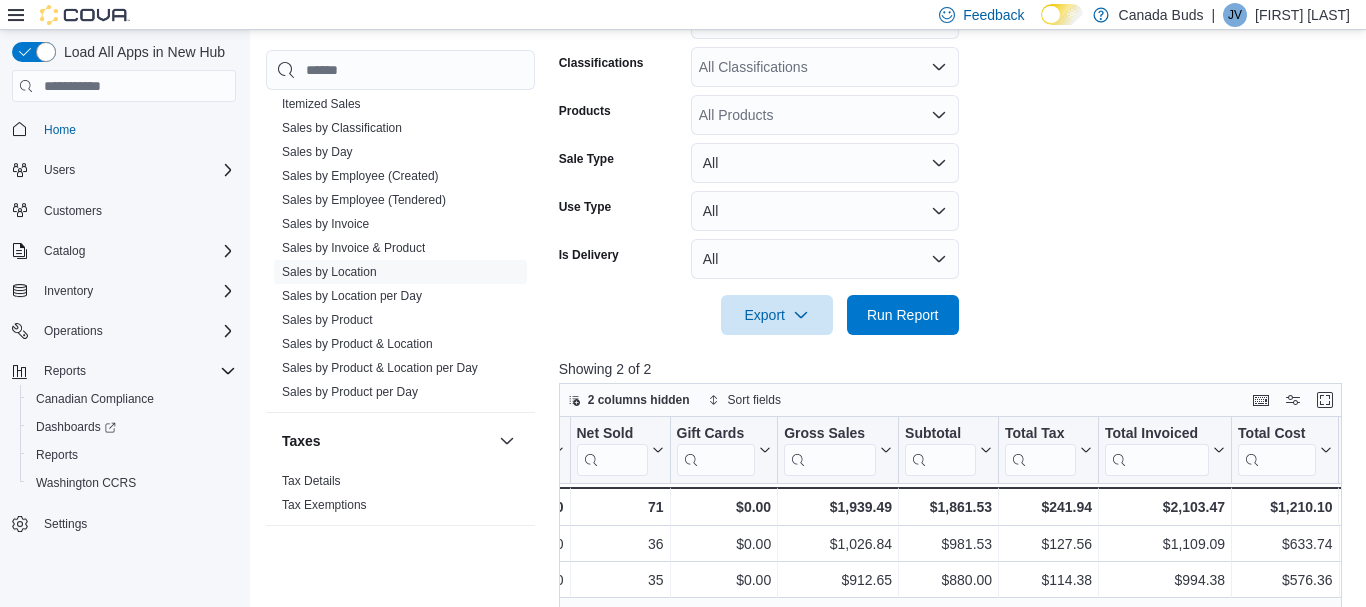scroll, scrollTop: 487, scrollLeft: 0, axis: vertical 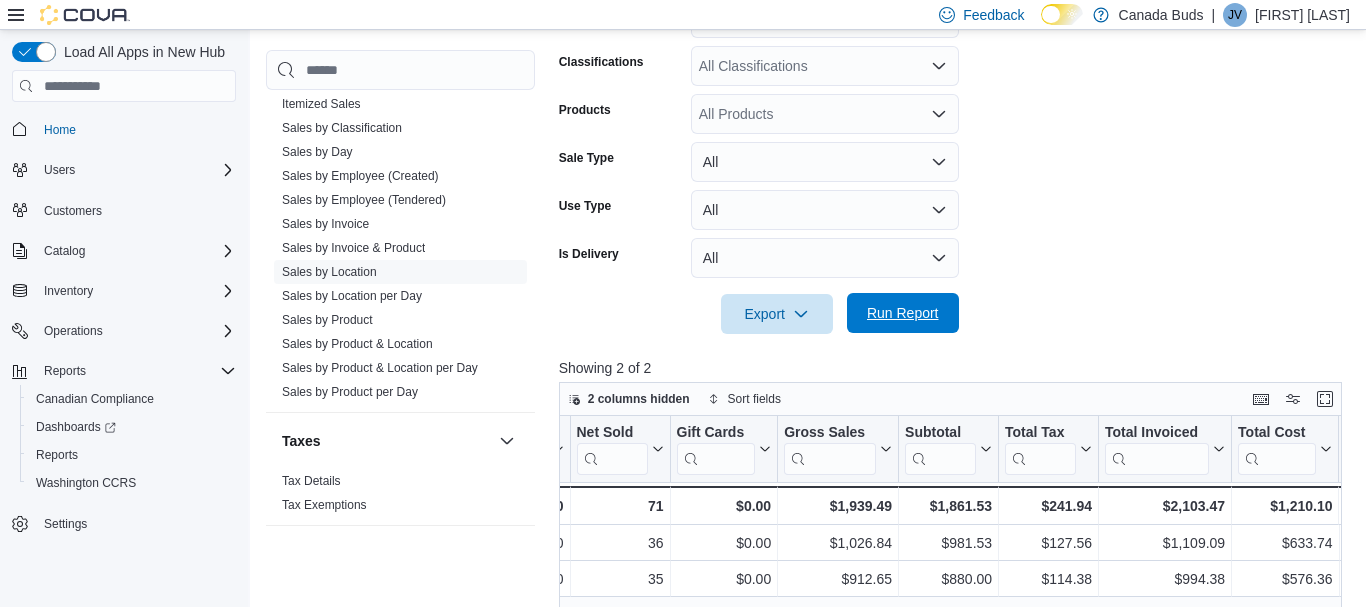 click on "Run Report" at bounding box center (903, 313) 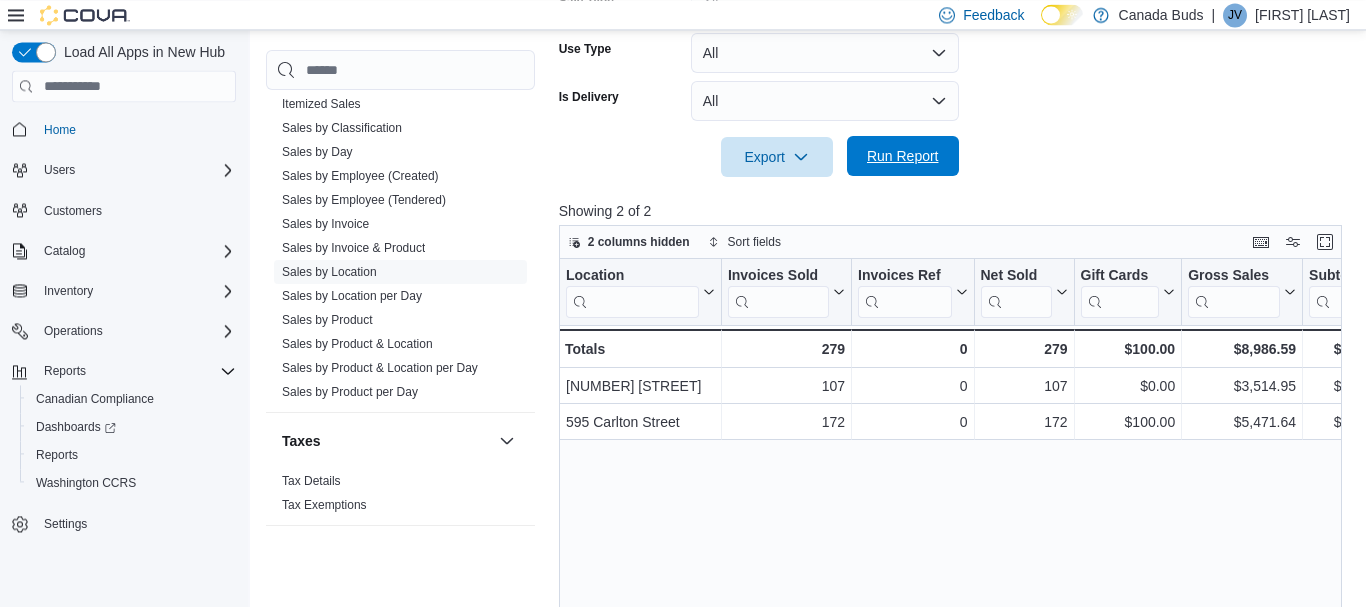 scroll, scrollTop: 674, scrollLeft: 0, axis: vertical 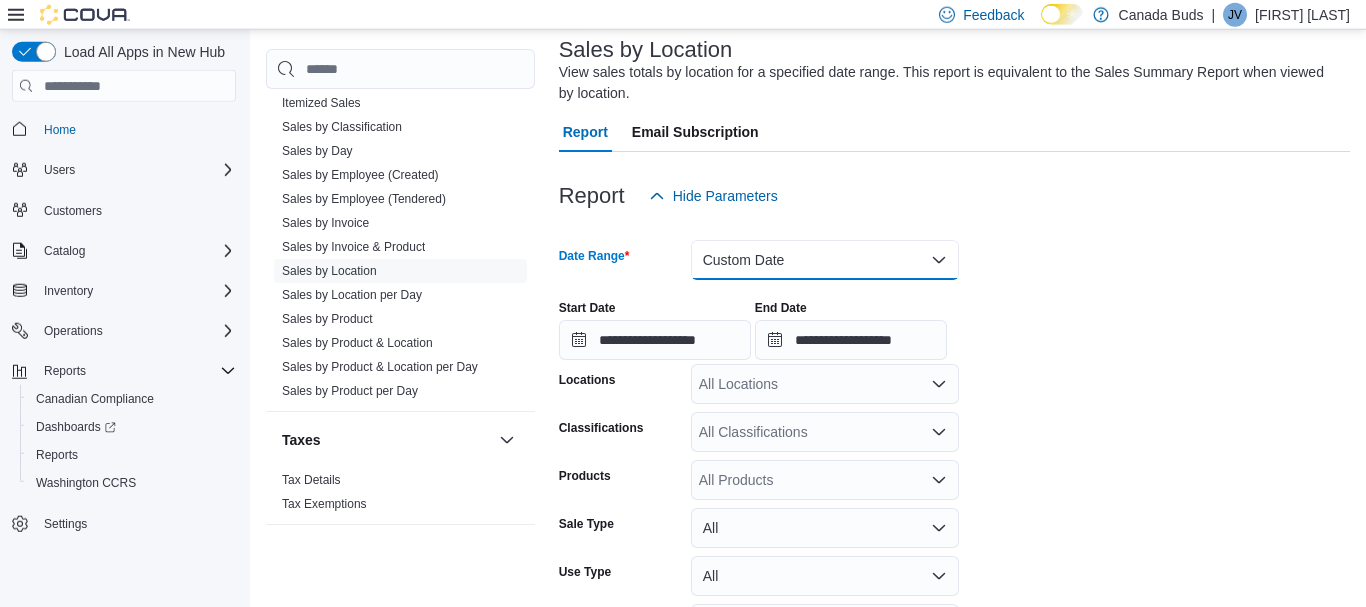 click on "Custom Date" at bounding box center (825, 260) 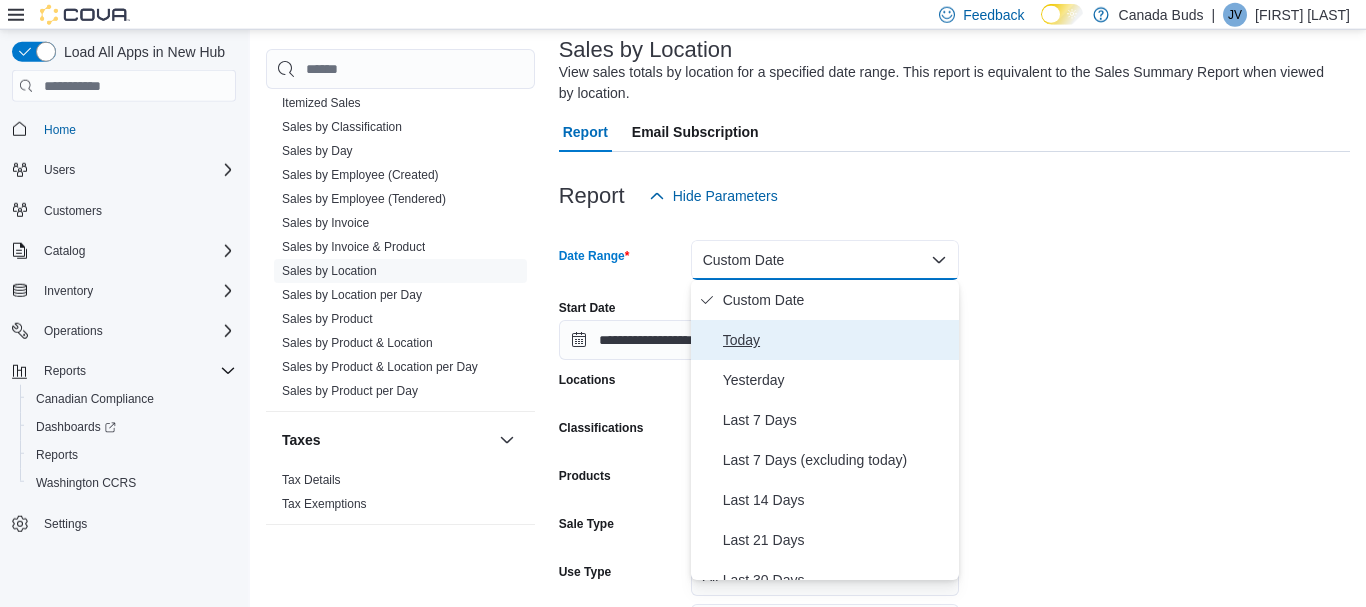 click on "Today" at bounding box center (837, 340) 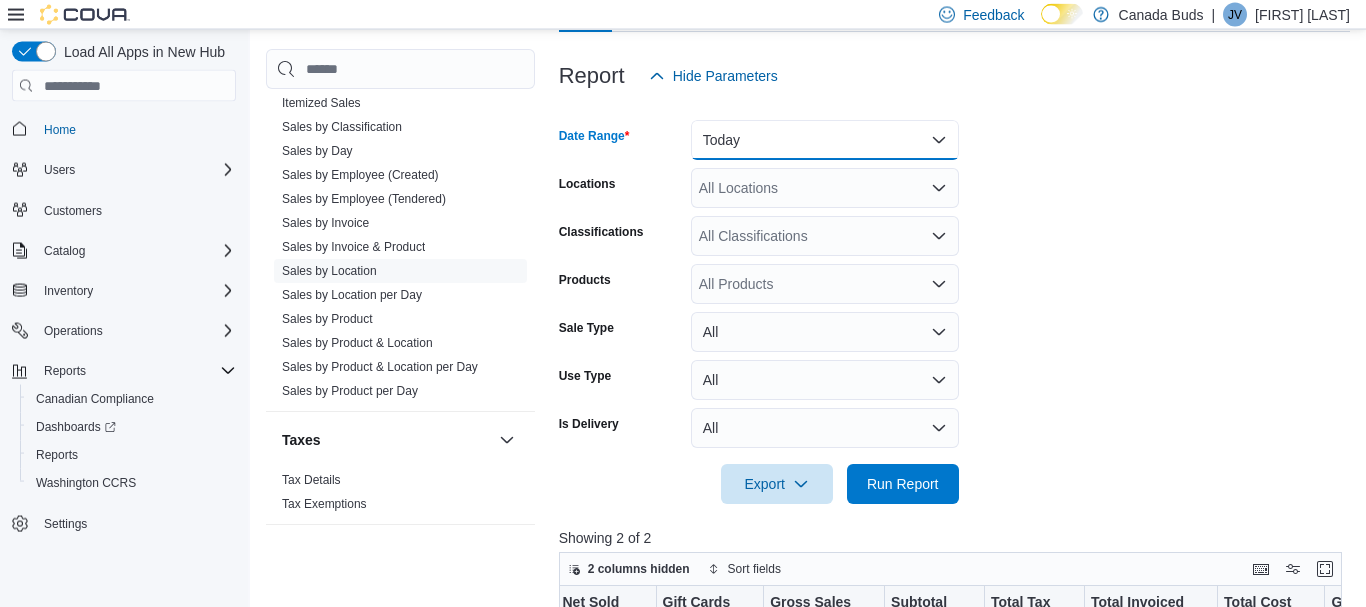 scroll, scrollTop: 245, scrollLeft: 0, axis: vertical 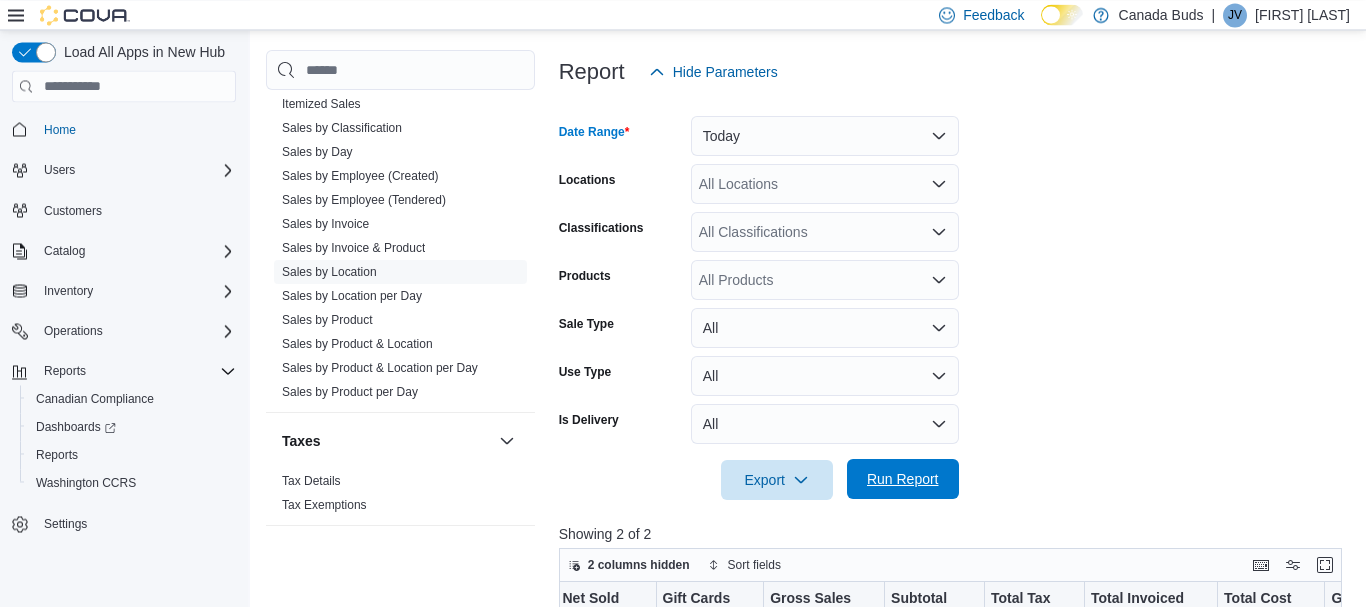 click on "Run Report" at bounding box center [903, 479] 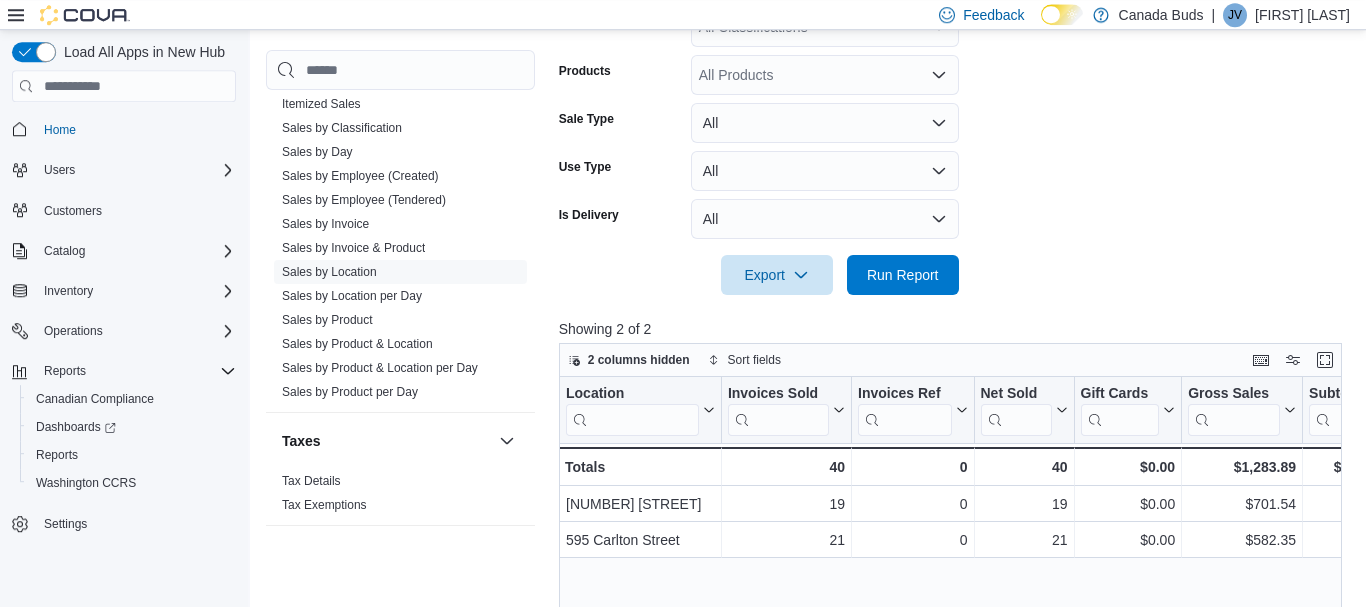 scroll, scrollTop: 451, scrollLeft: 0, axis: vertical 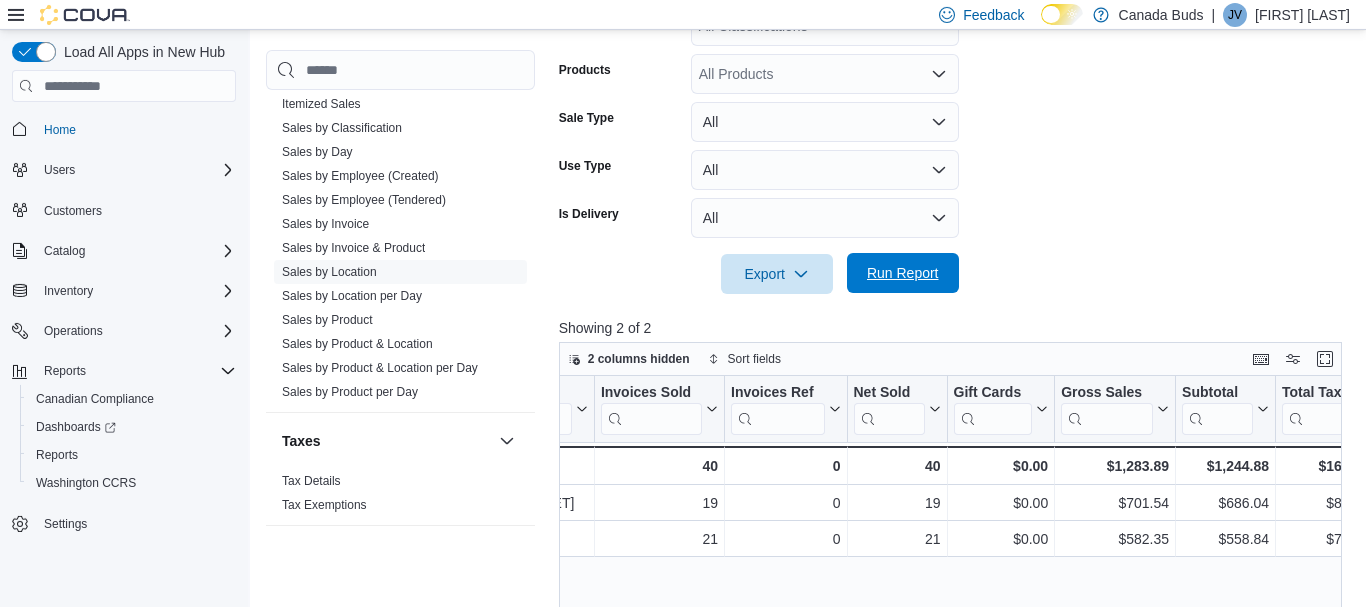 click on "Run Report" at bounding box center (903, 273) 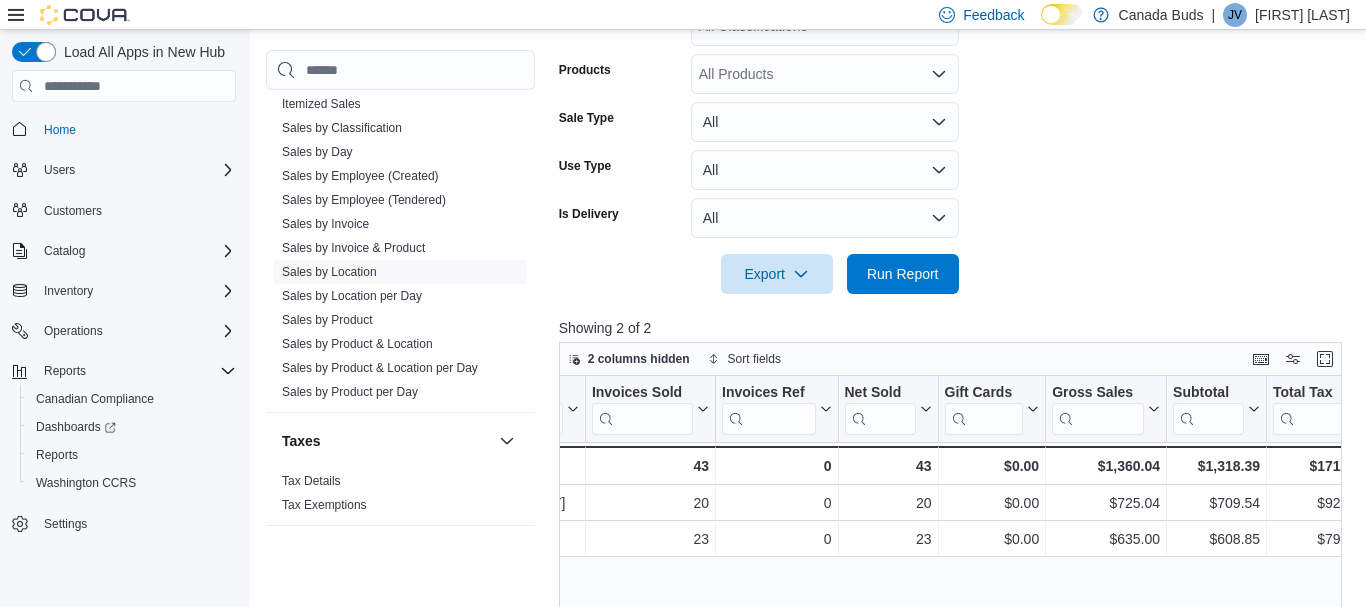scroll, scrollTop: 0, scrollLeft: 150, axis: horizontal 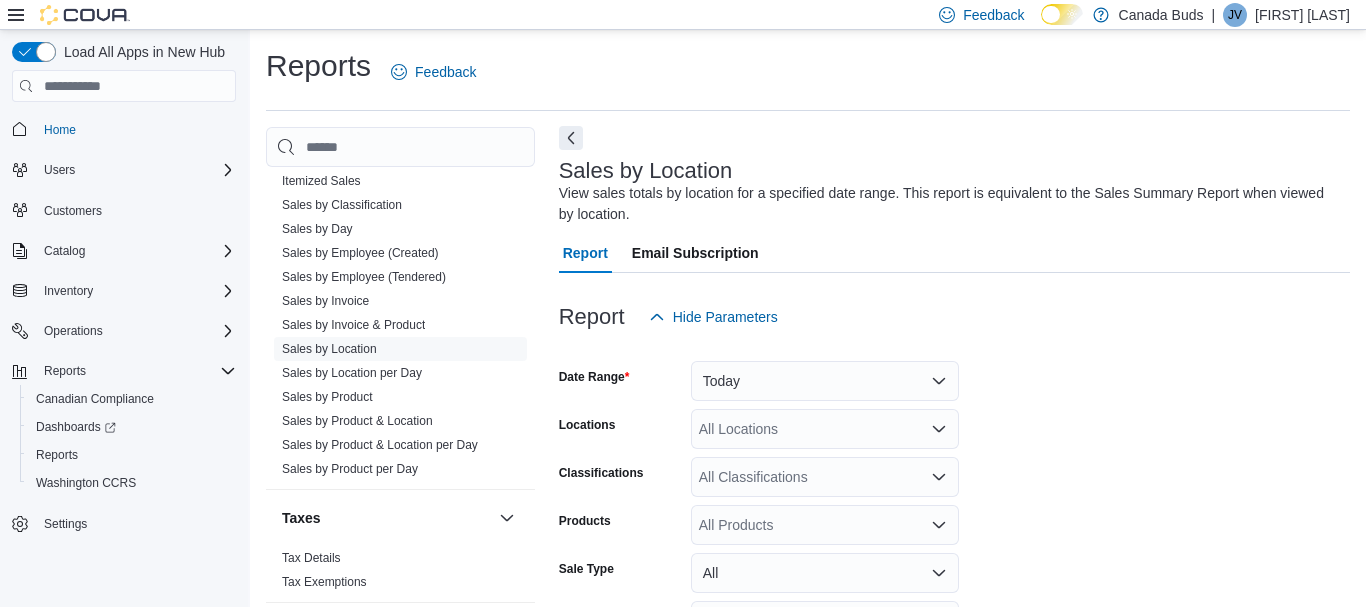 click at bounding box center [571, 138] 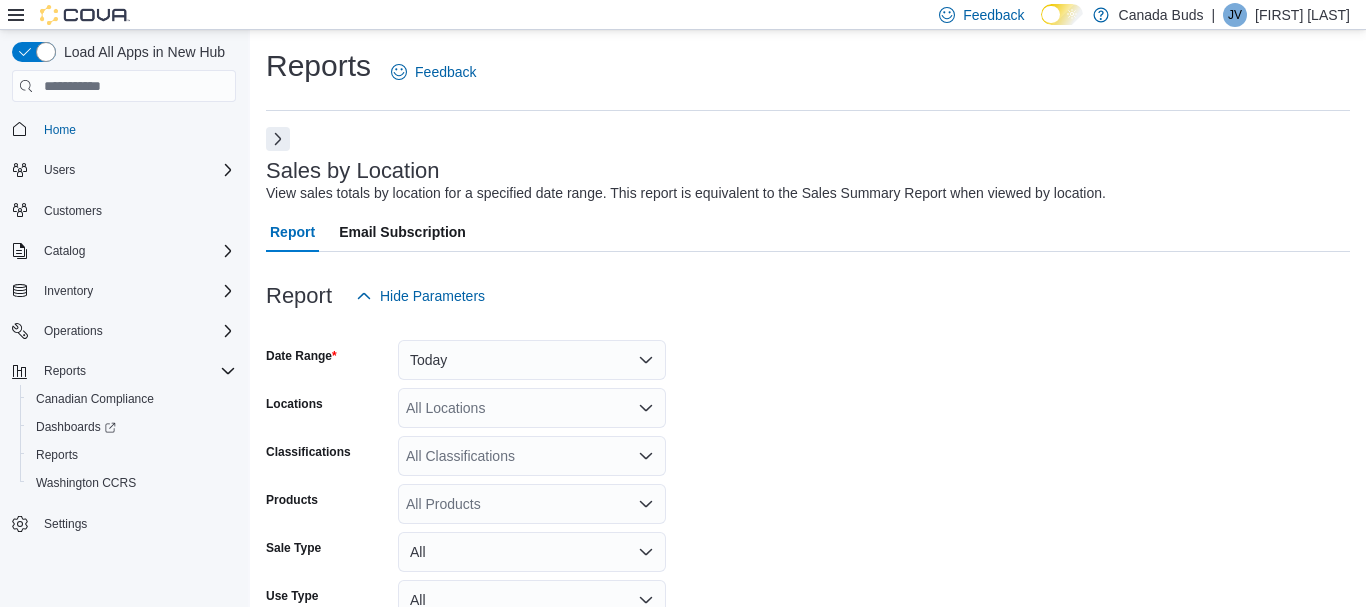 scroll, scrollTop: 438, scrollLeft: 0, axis: vertical 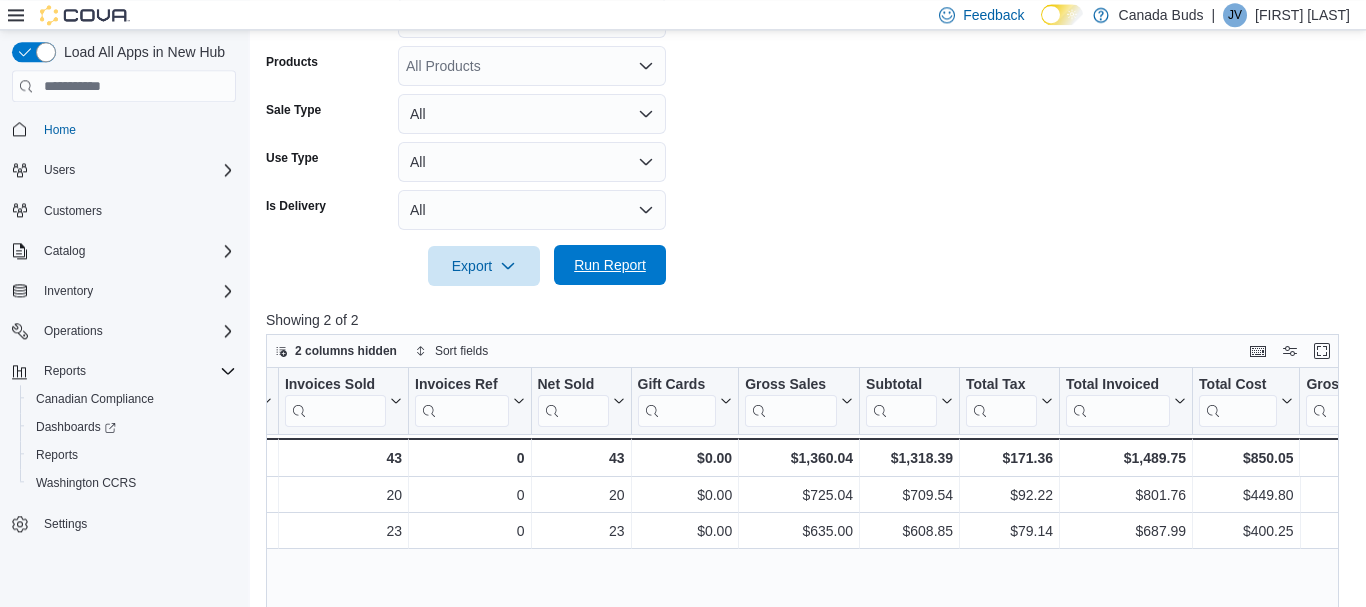 click on "Run Report" at bounding box center (610, 265) 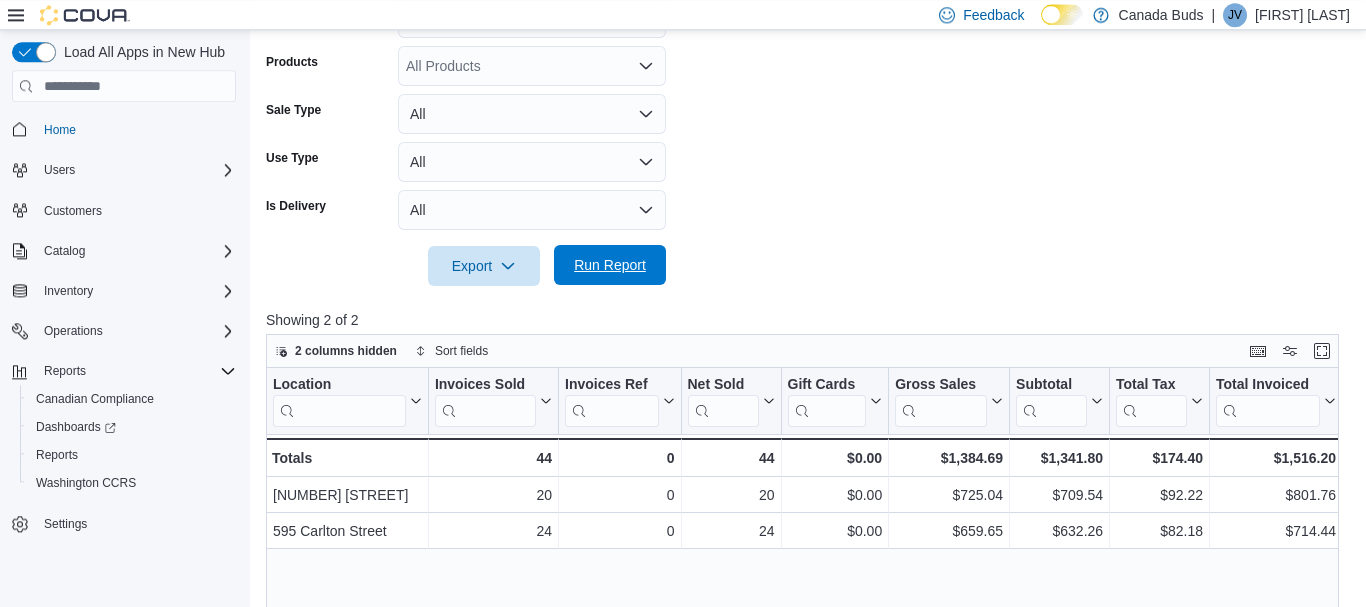 click on "Run Report" at bounding box center [610, 265] 